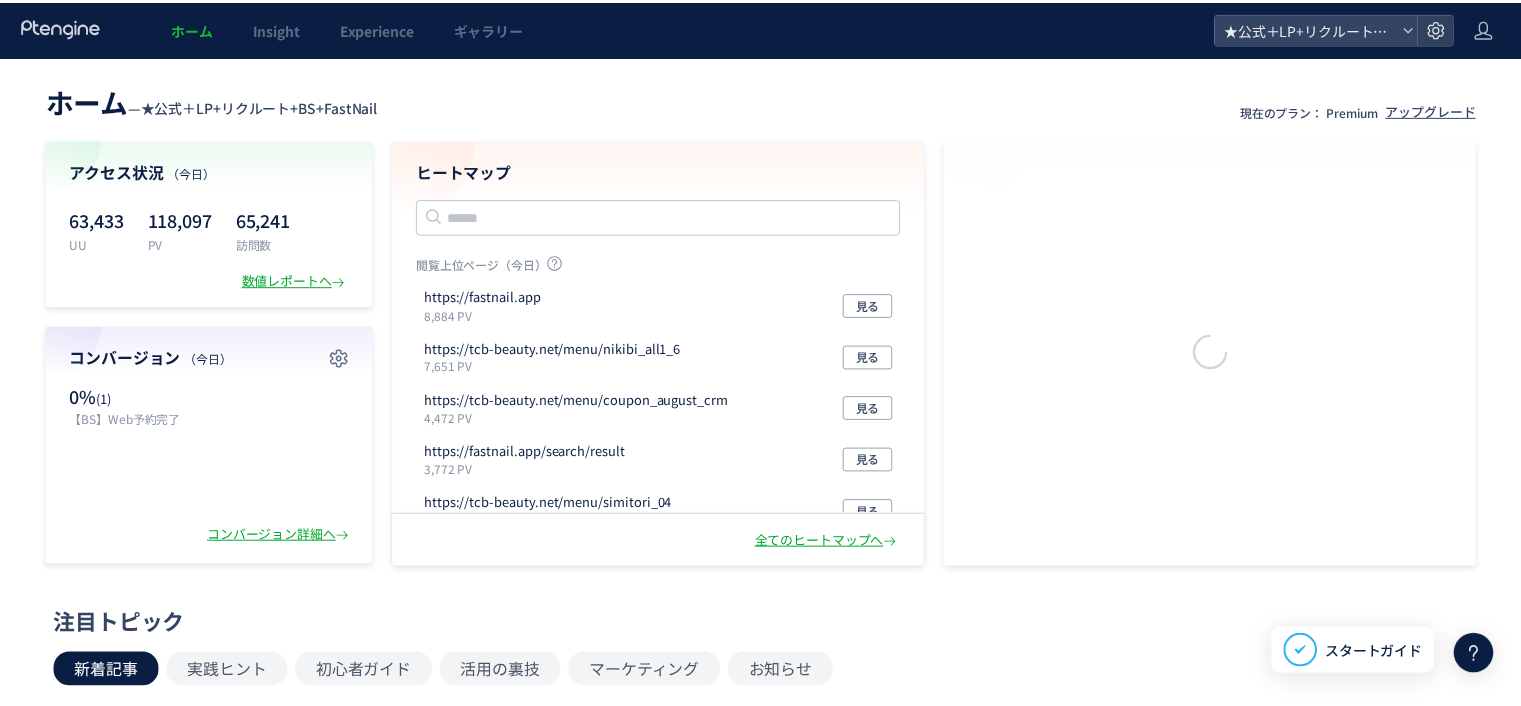 scroll, scrollTop: 0, scrollLeft: 0, axis: both 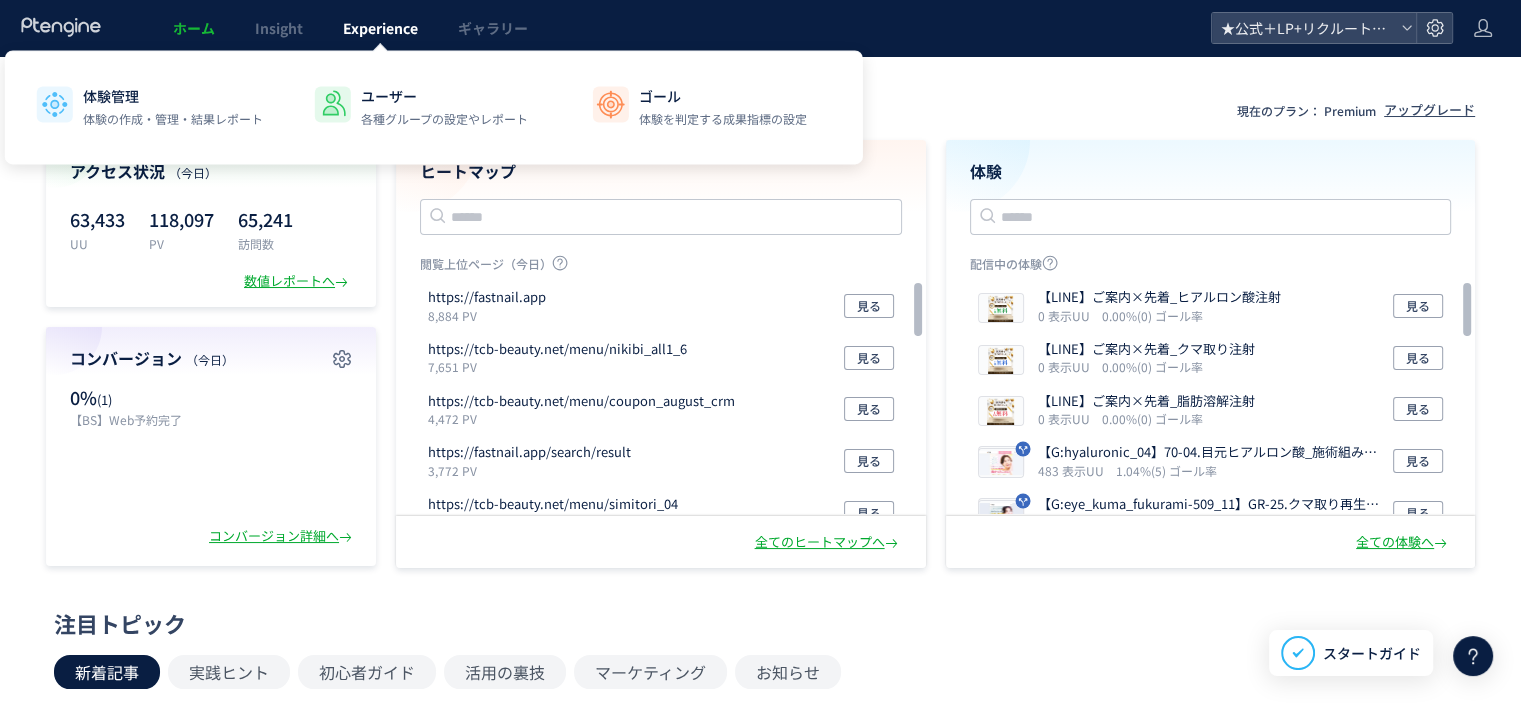 click on "Experience" at bounding box center (380, 28) 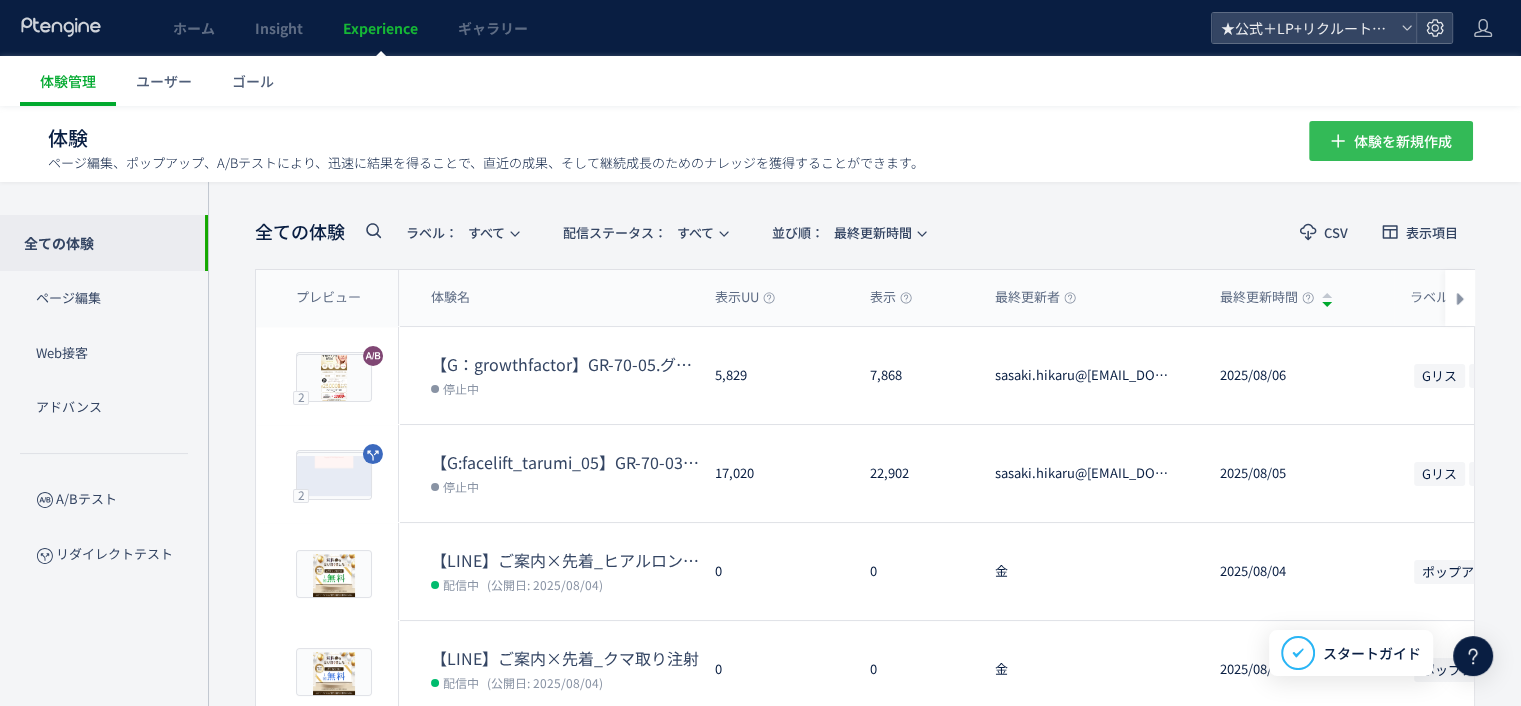 click on "体験を新規作成" at bounding box center (1403, 141) 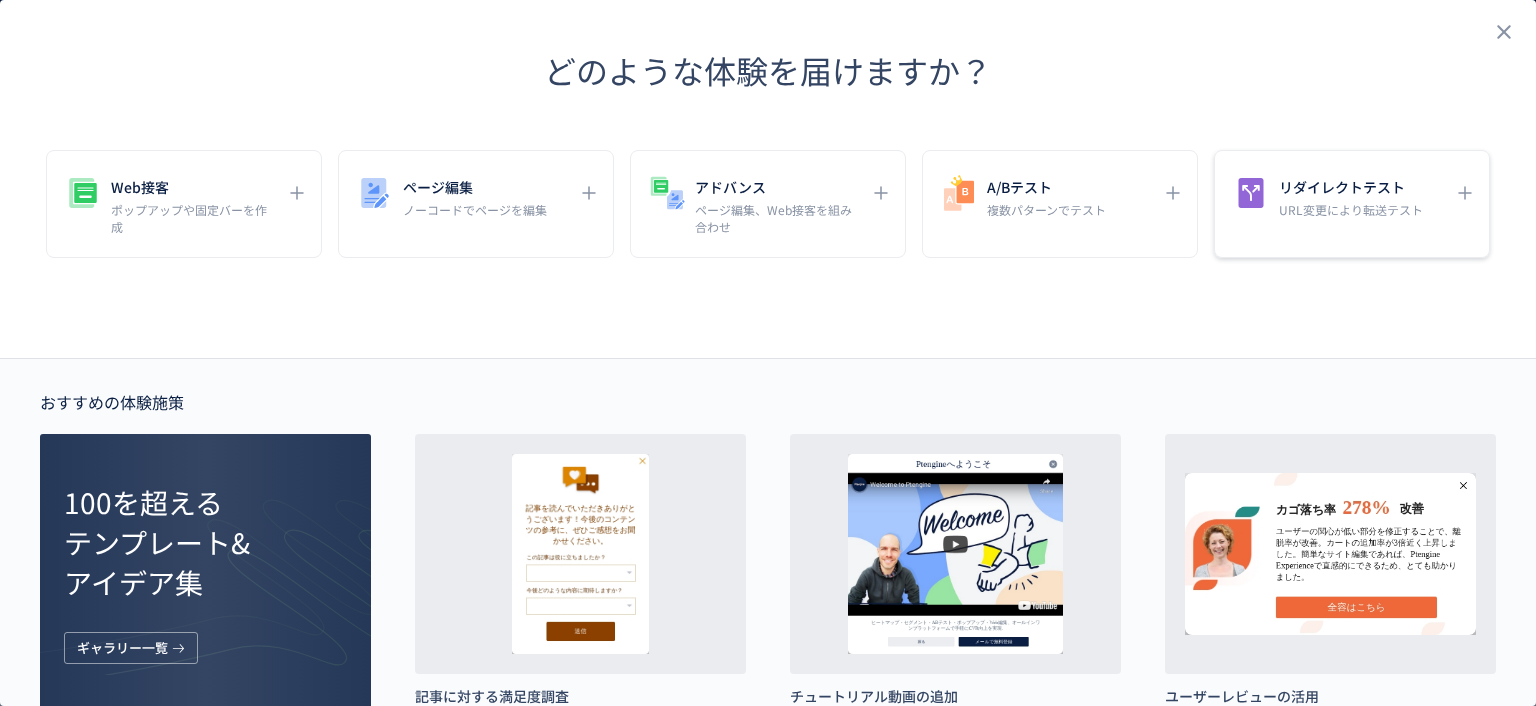 click 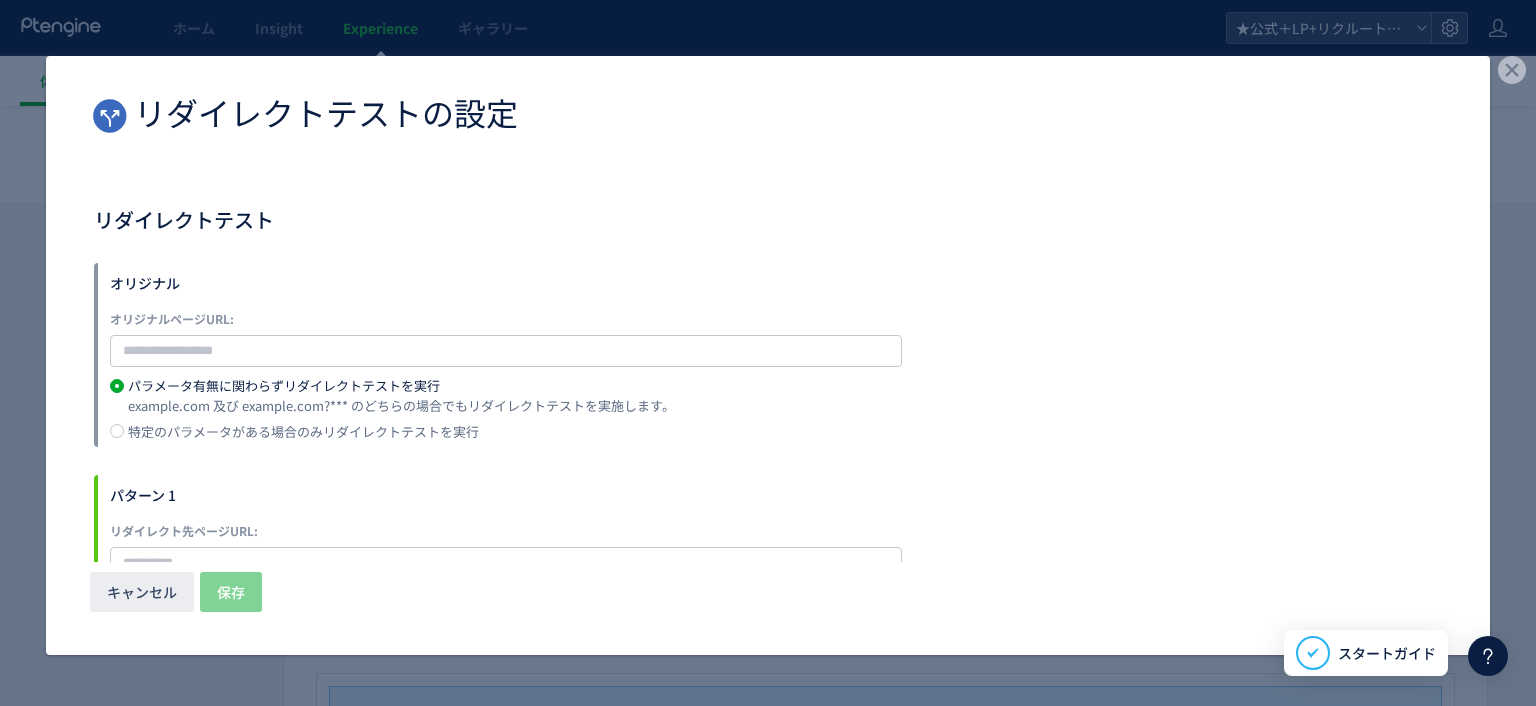 click on "リダイレクトテスト オリジナル オリジナルページURL: パラメータ有無に関わらずリダイレクトテストを実行 example.com 及び example.com?*** のどちらの場合でもリダイレクトテストを実施します。 特定のパラメータがある場合のみリダイレクトテストを実行 パターン 1 リダイレクト先ページURL:  + パターンを追加する​" at bounding box center (768, 374) 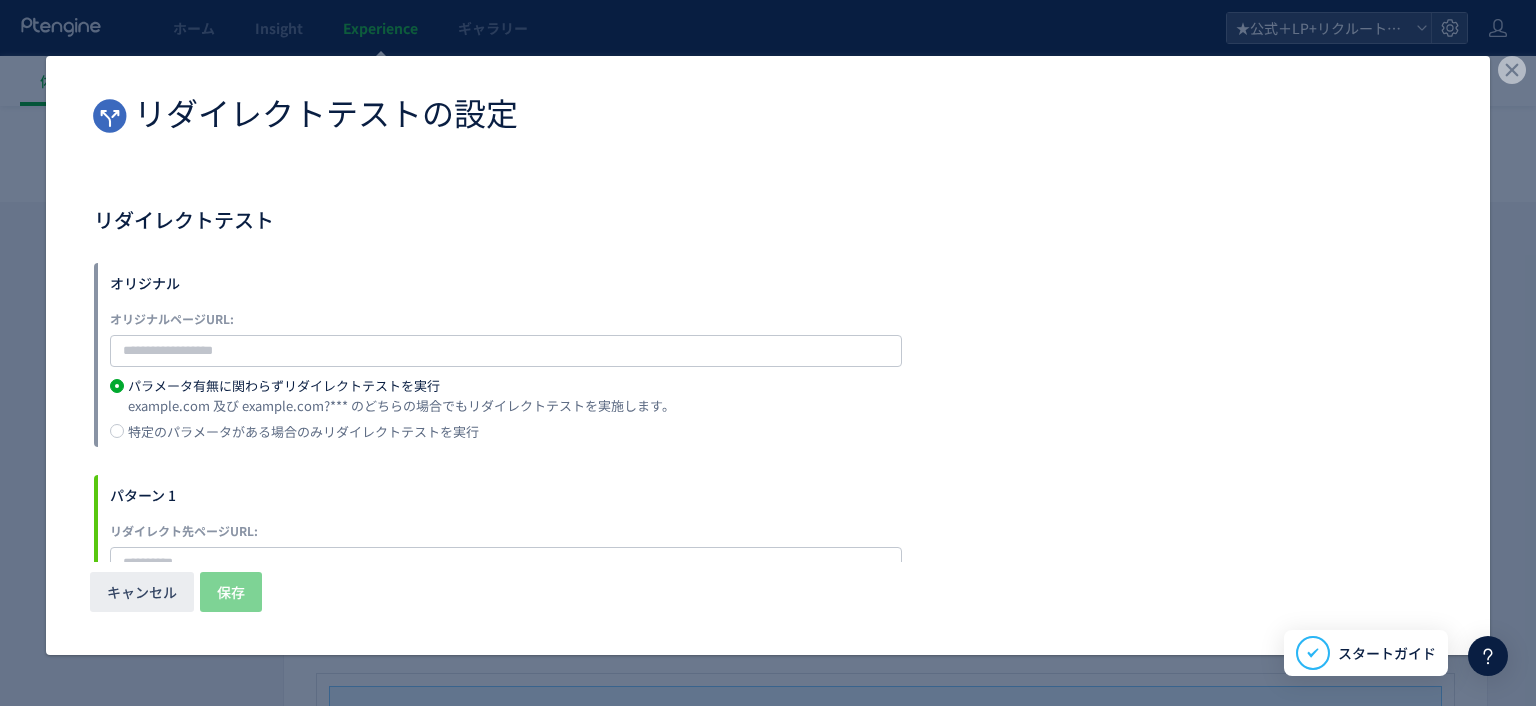 drag, startPoint x: 1507, startPoint y: 81, endPoint x: 1464, endPoint y: 82, distance: 43.011627 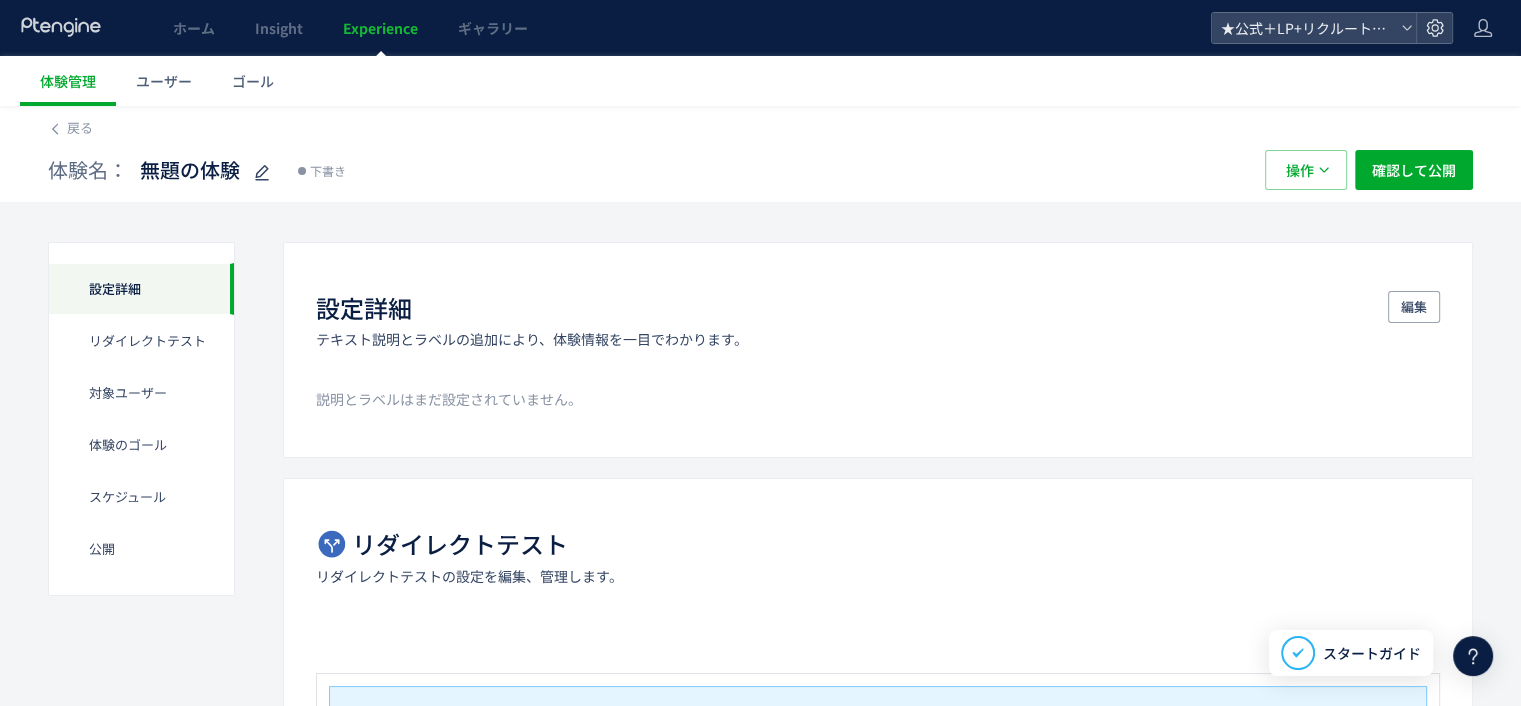 scroll, scrollTop: 0, scrollLeft: 0, axis: both 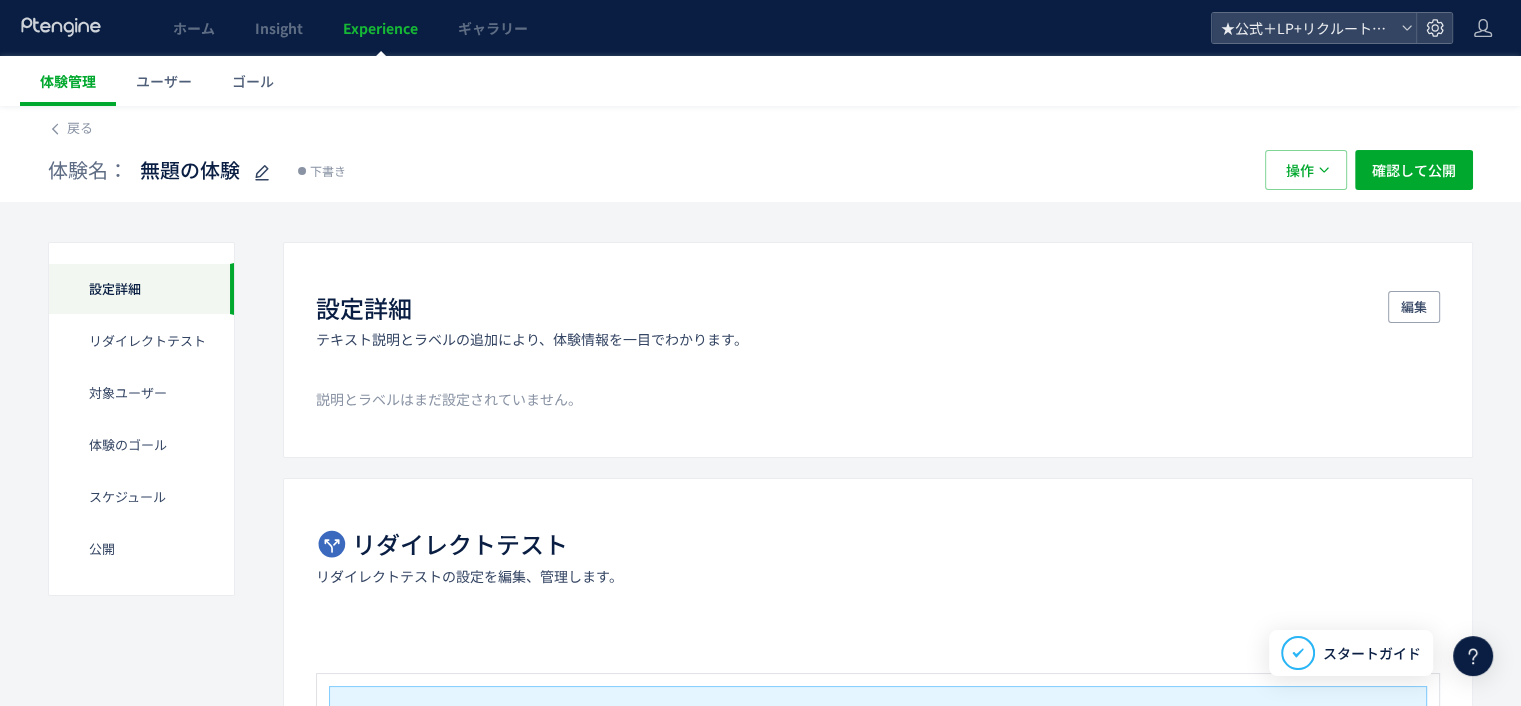 click on "体験管理" at bounding box center (68, 81) 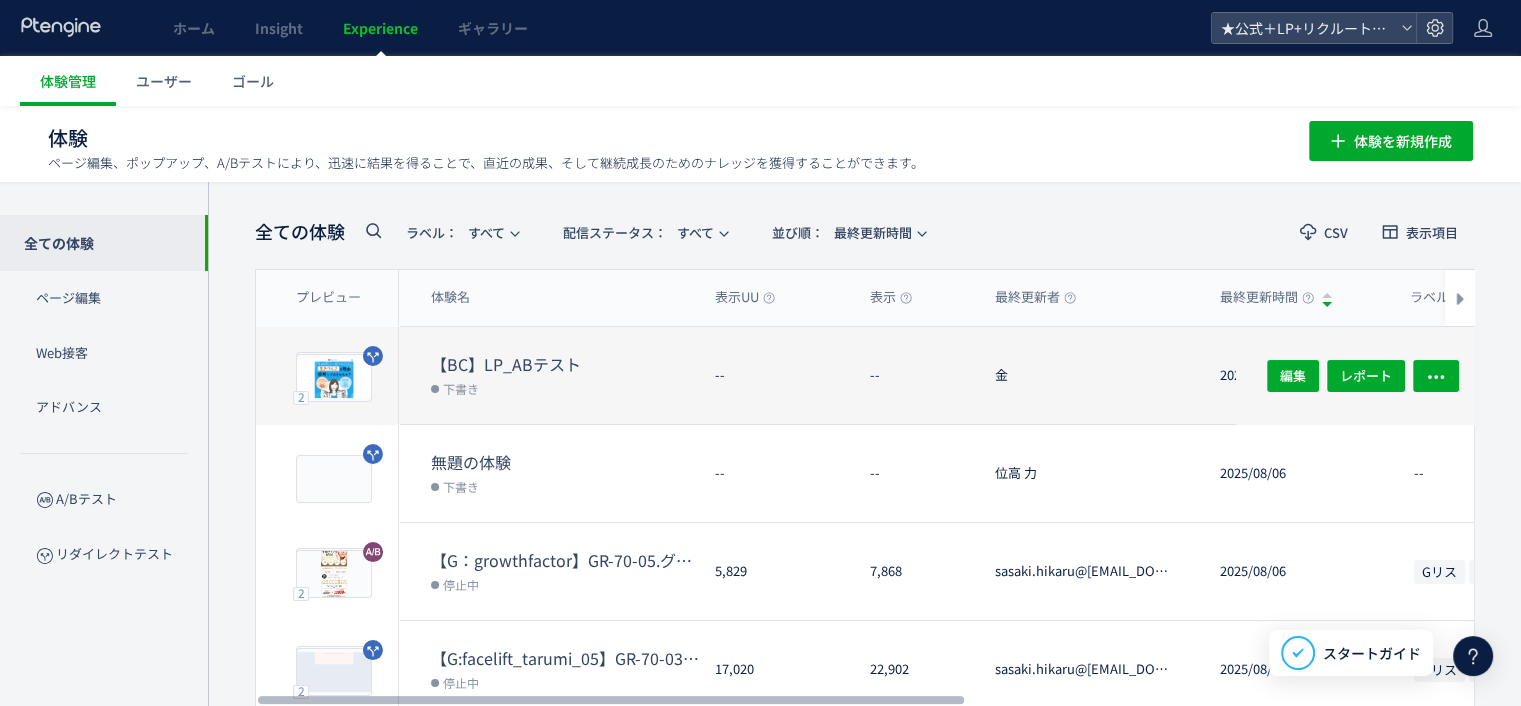 click on "【BC】LP_ABテスト" at bounding box center (565, 364) 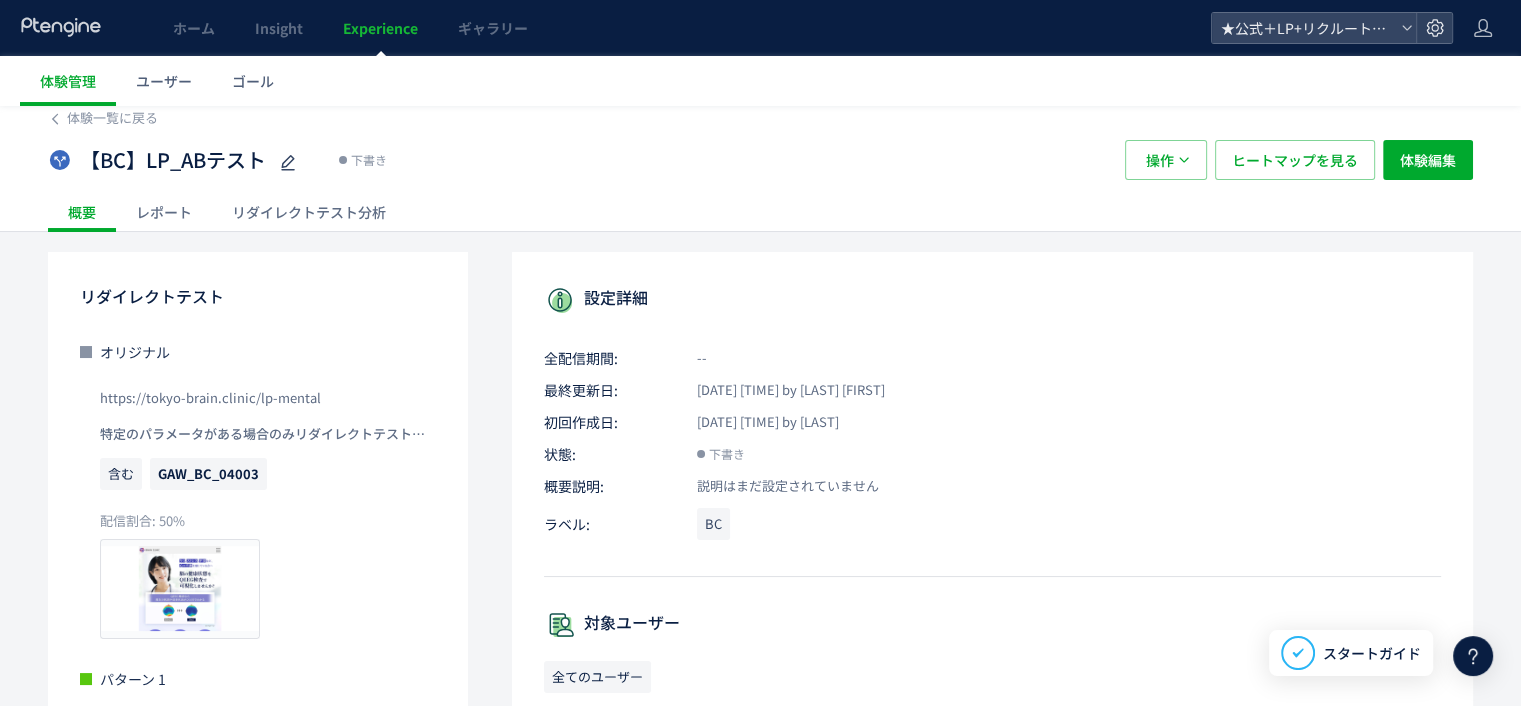 scroll, scrollTop: 15, scrollLeft: 0, axis: vertical 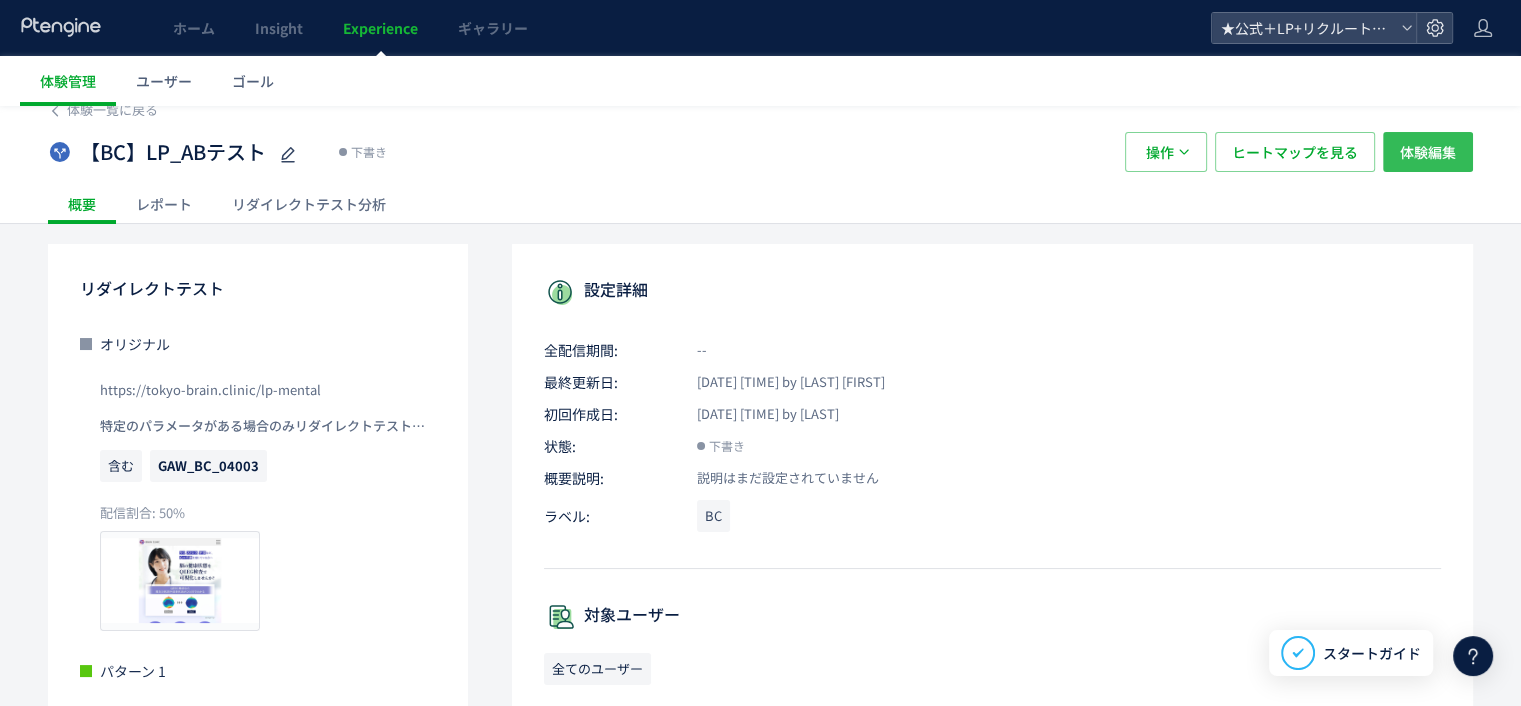 click on "体験編集" at bounding box center (1428, 152) 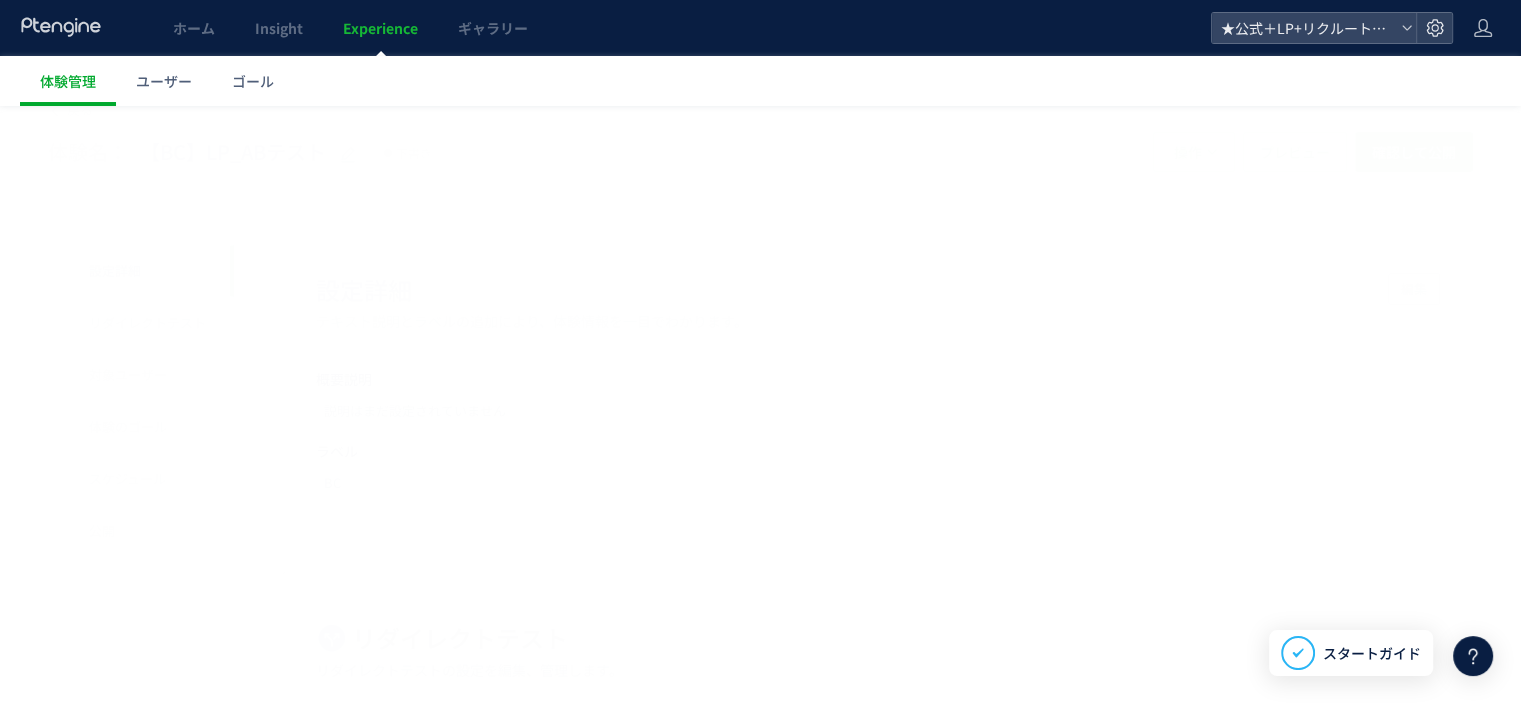 scroll, scrollTop: 0, scrollLeft: 0, axis: both 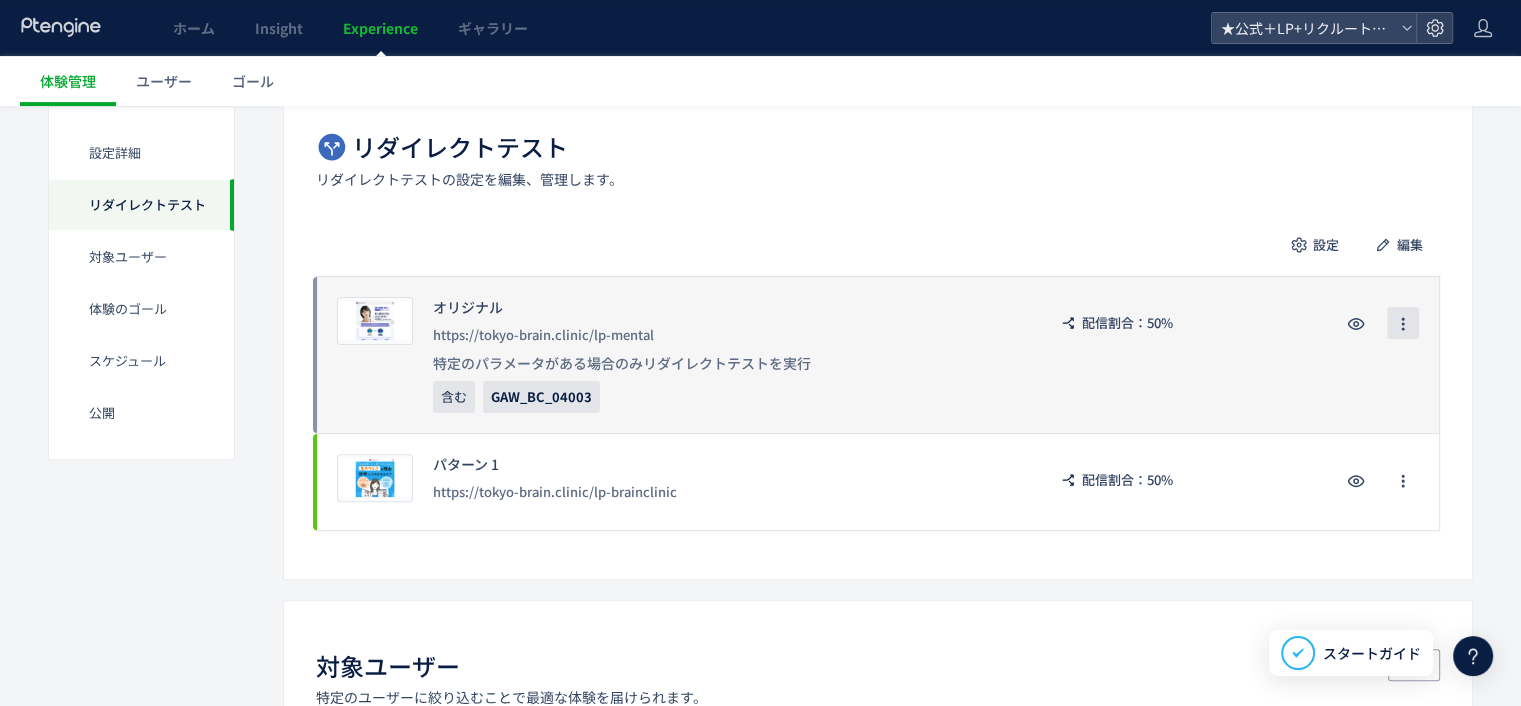 click 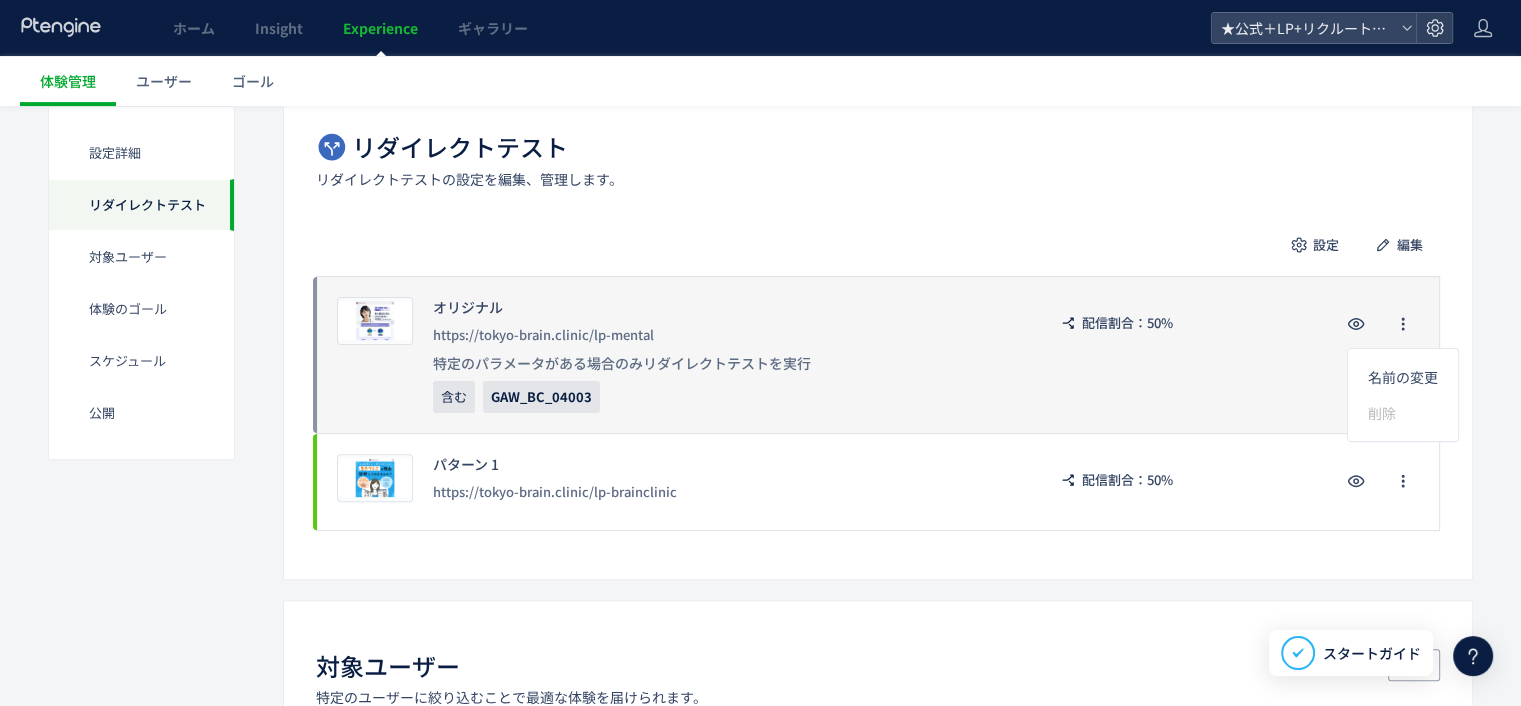 click on "オリジナル" at bounding box center (729, 307) 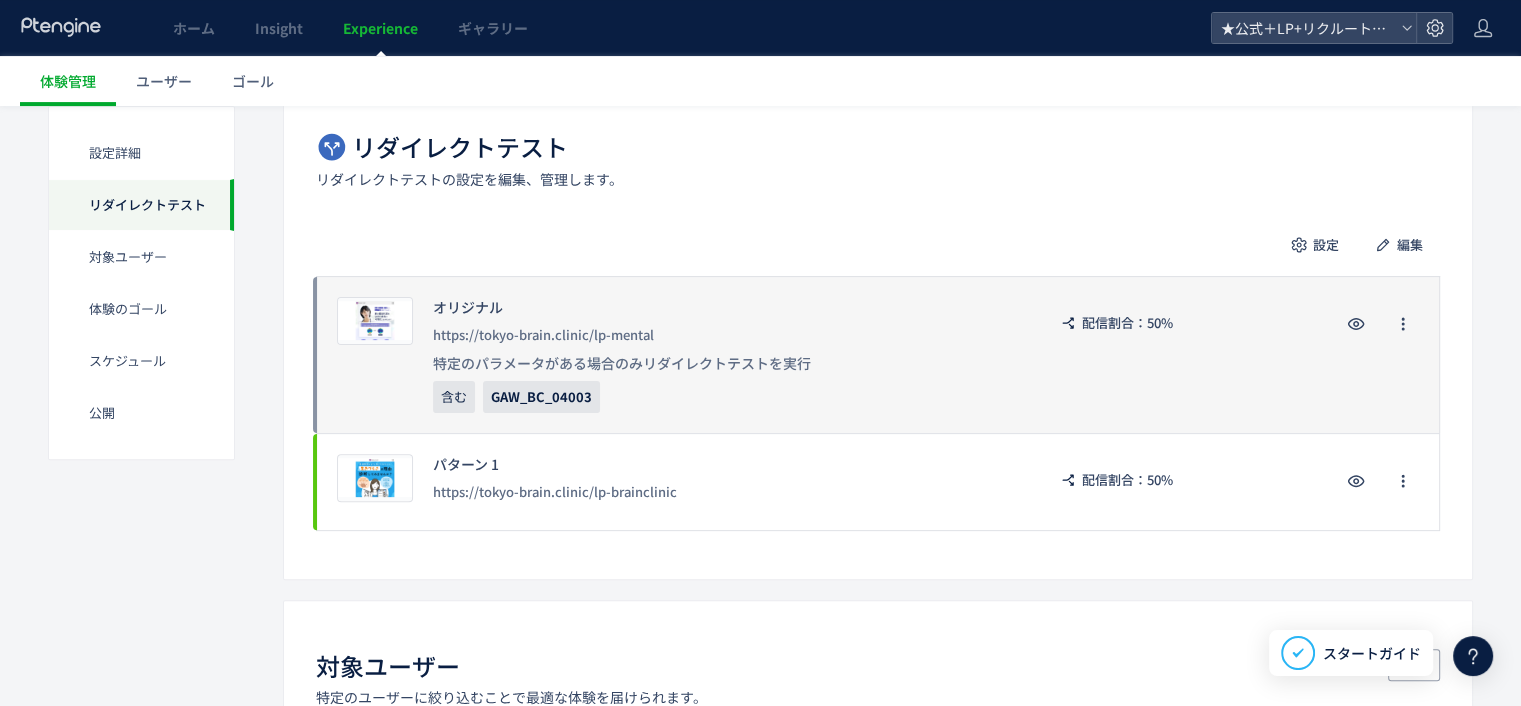 click on "https://tokyo-brain.clinic/lp-mental" at bounding box center (729, 335) 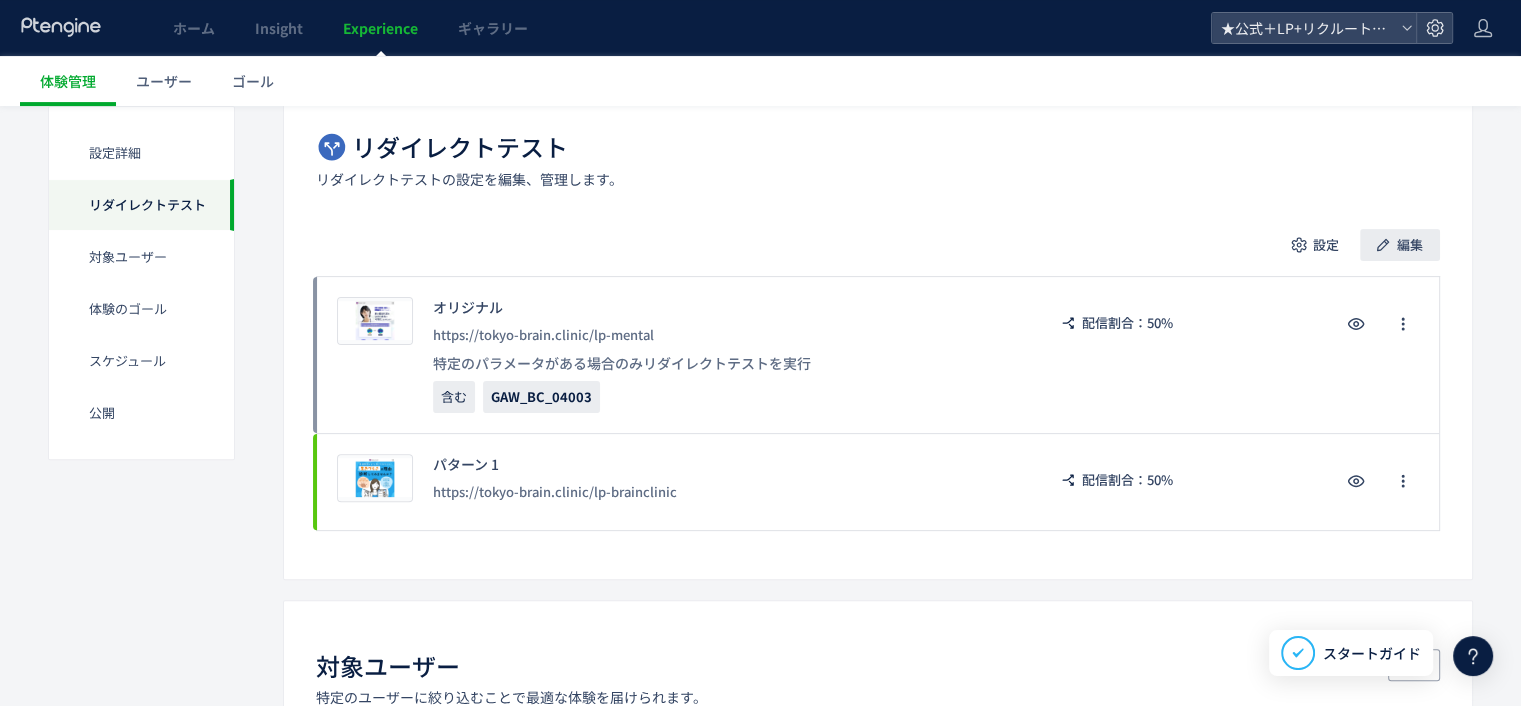 click 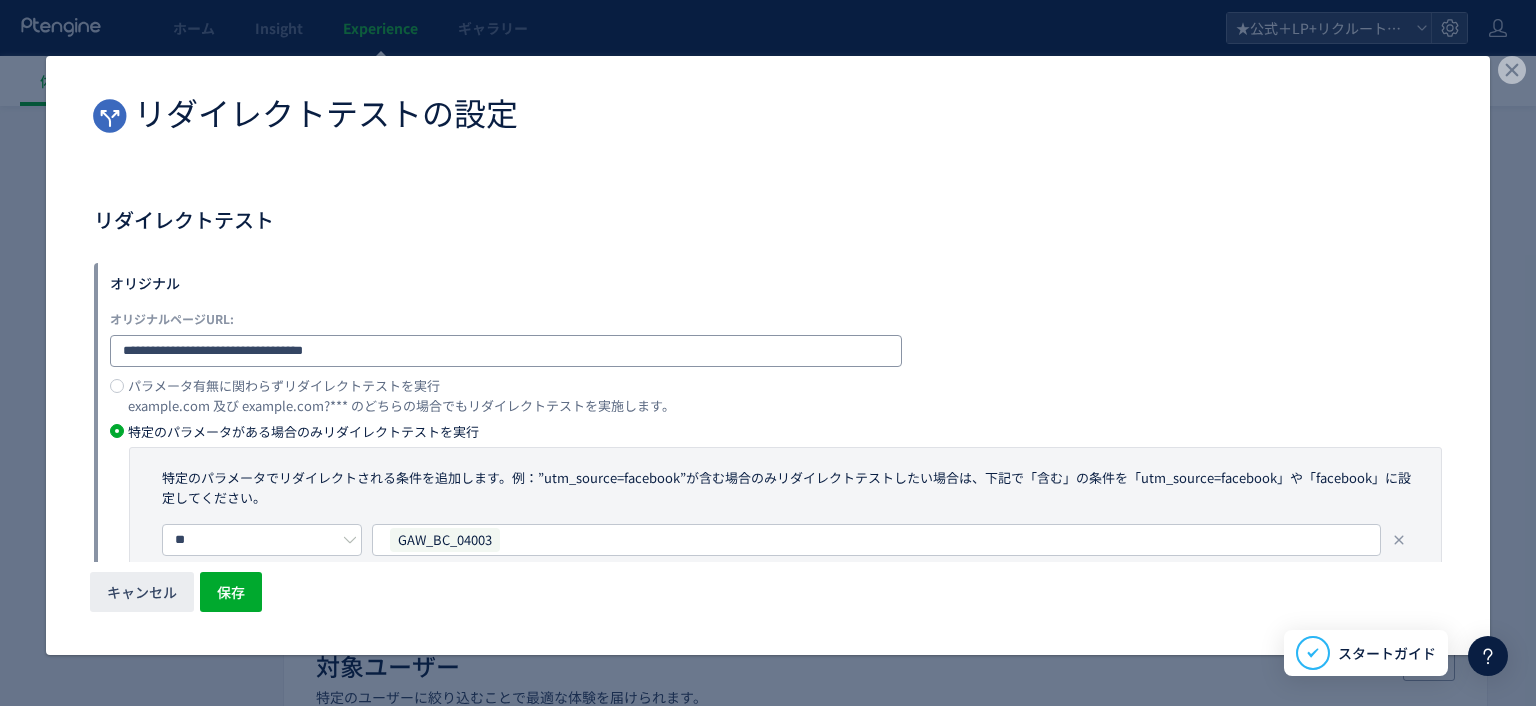 click on "**********" 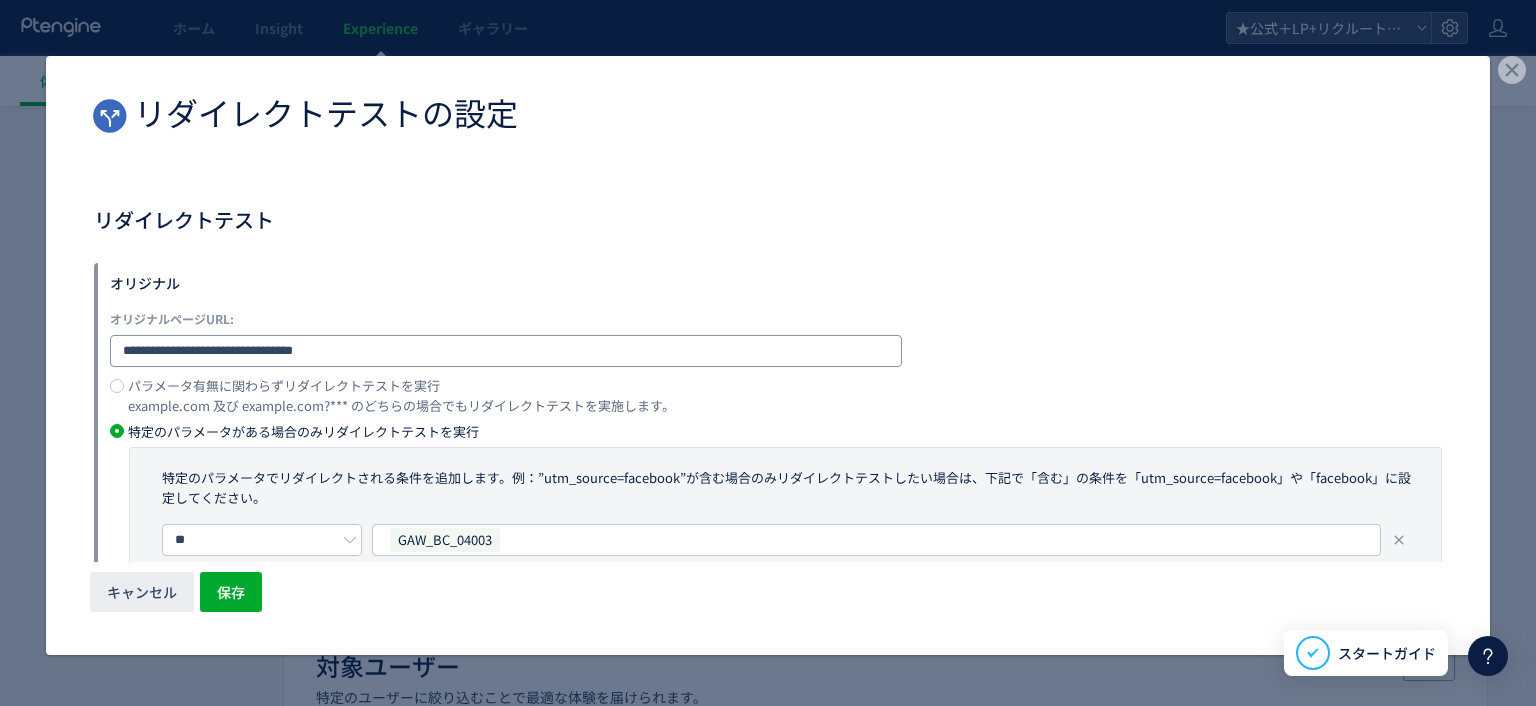 type on "**********" 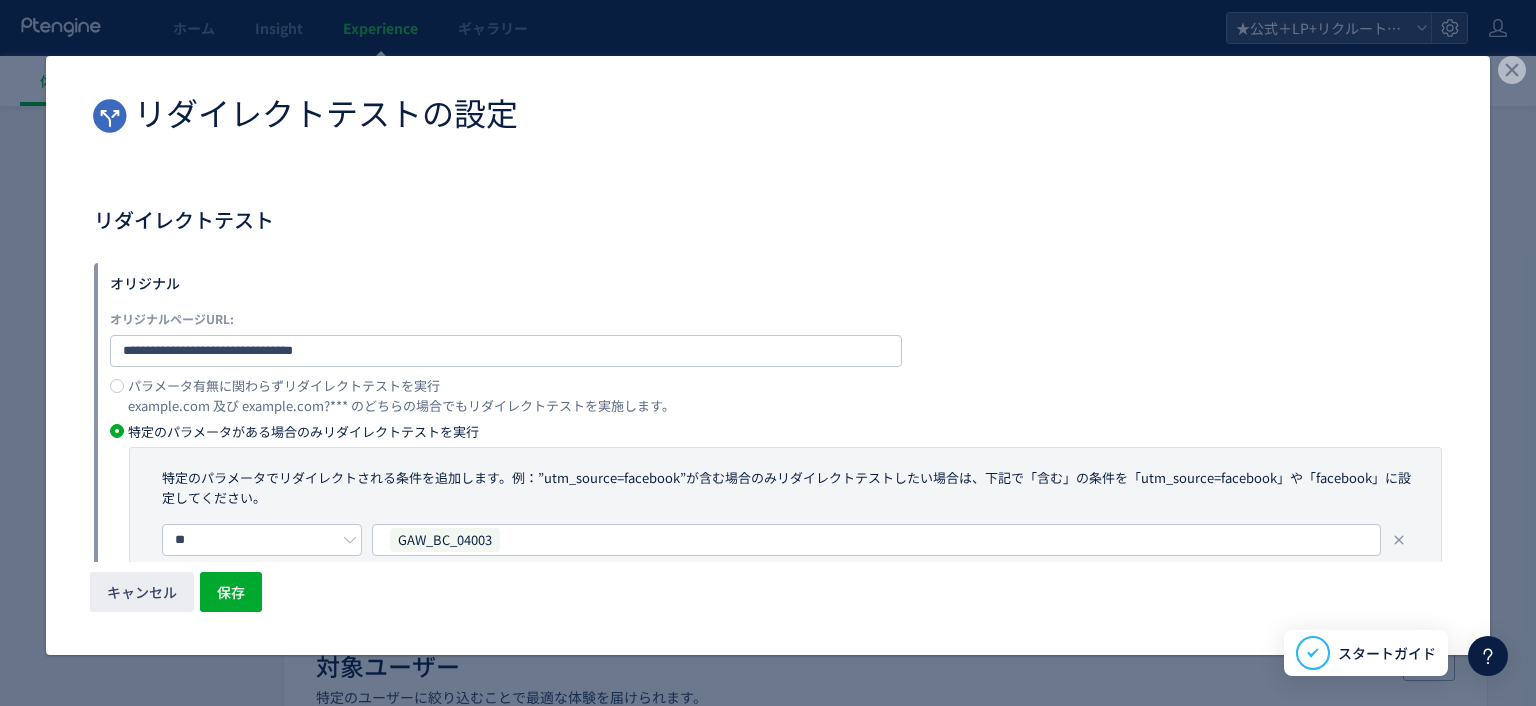 drag, startPoint x: 584, startPoint y: 295, endPoint x: 555, endPoint y: 291, distance: 29.274563 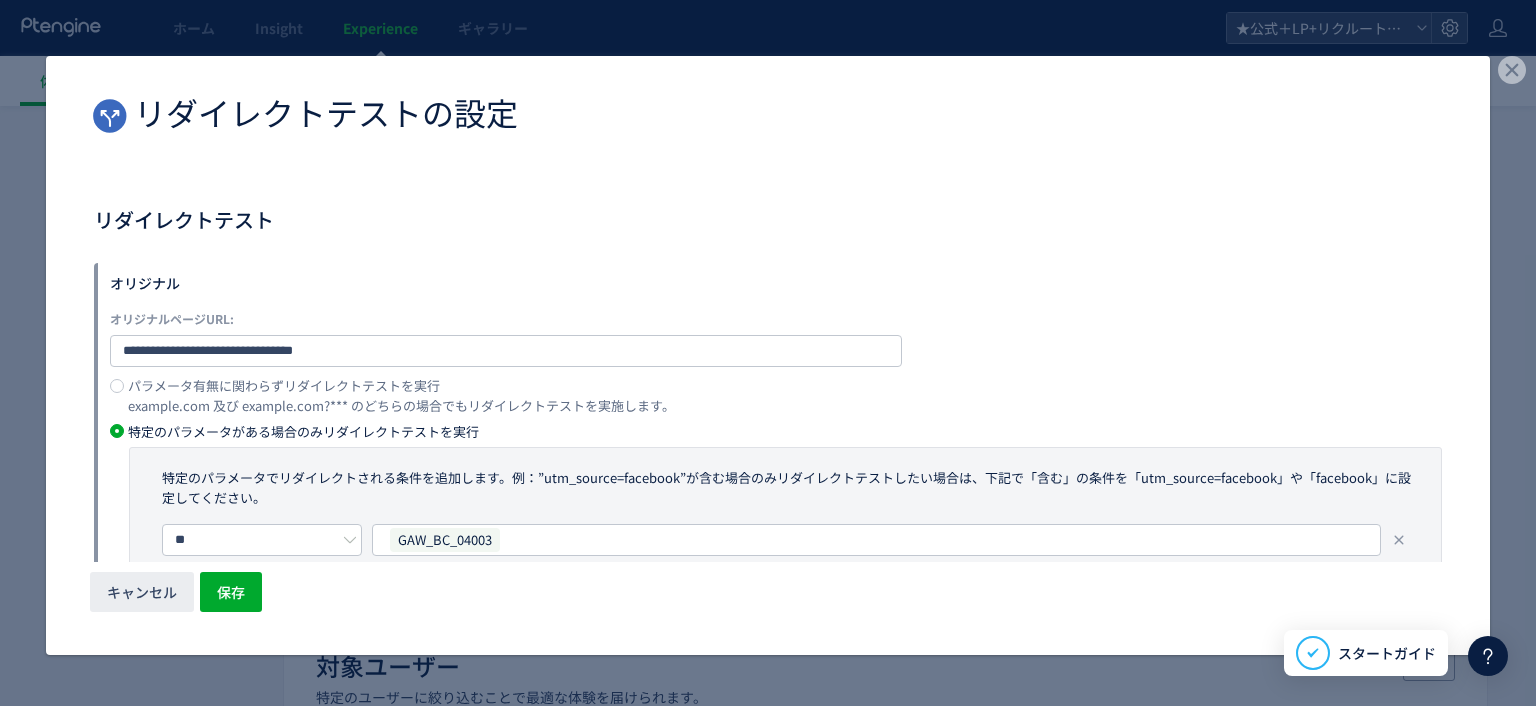click on "オリジナル" at bounding box center [776, 283] 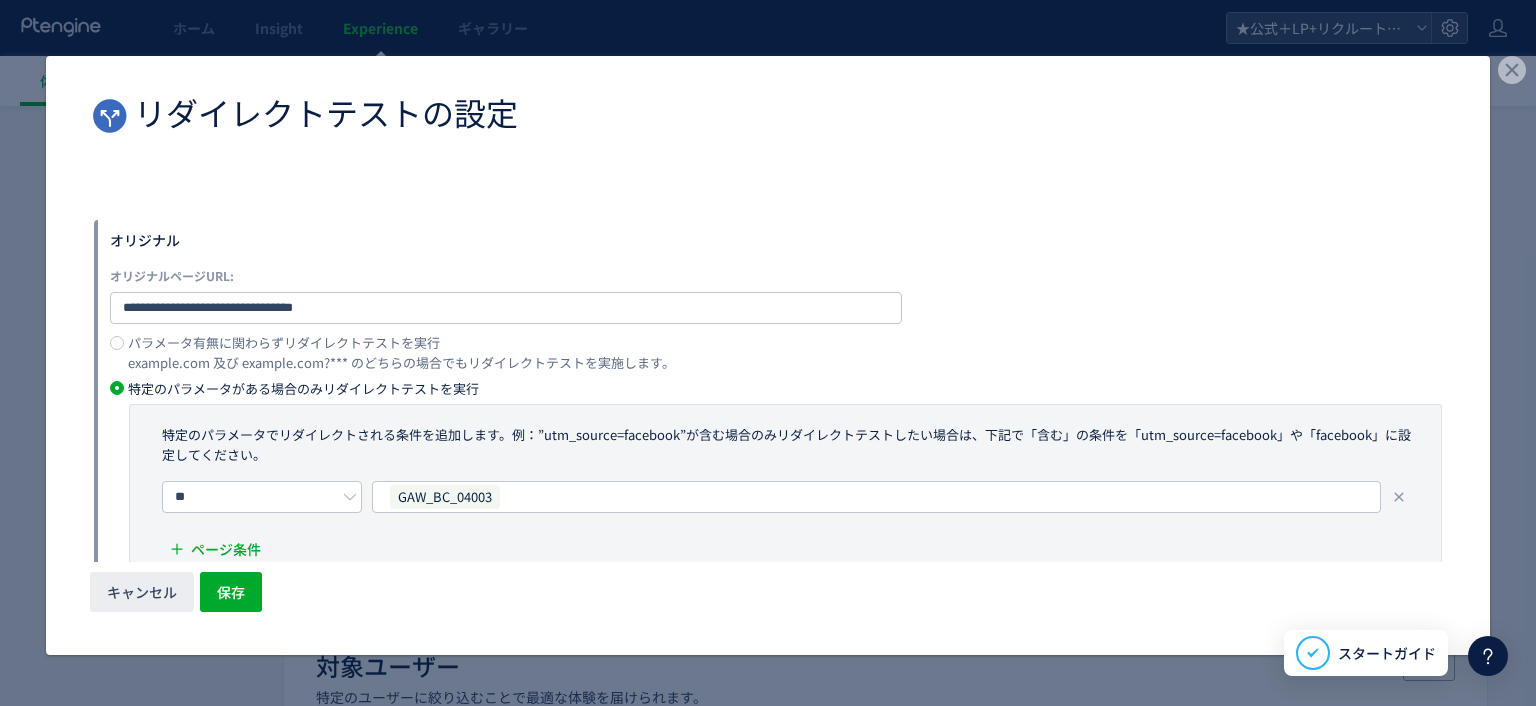 scroll, scrollTop: 44, scrollLeft: 0, axis: vertical 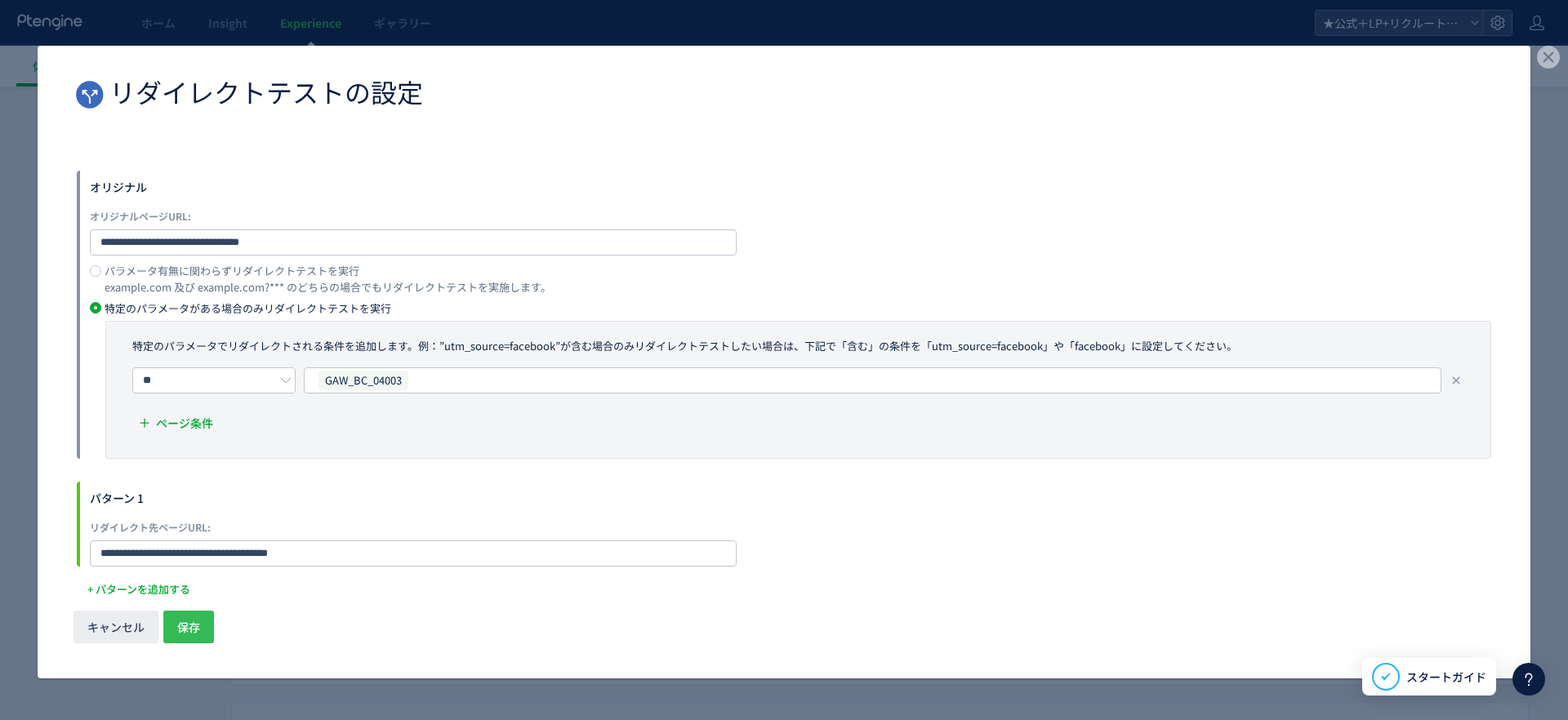 click on "保存" at bounding box center (189, 627) 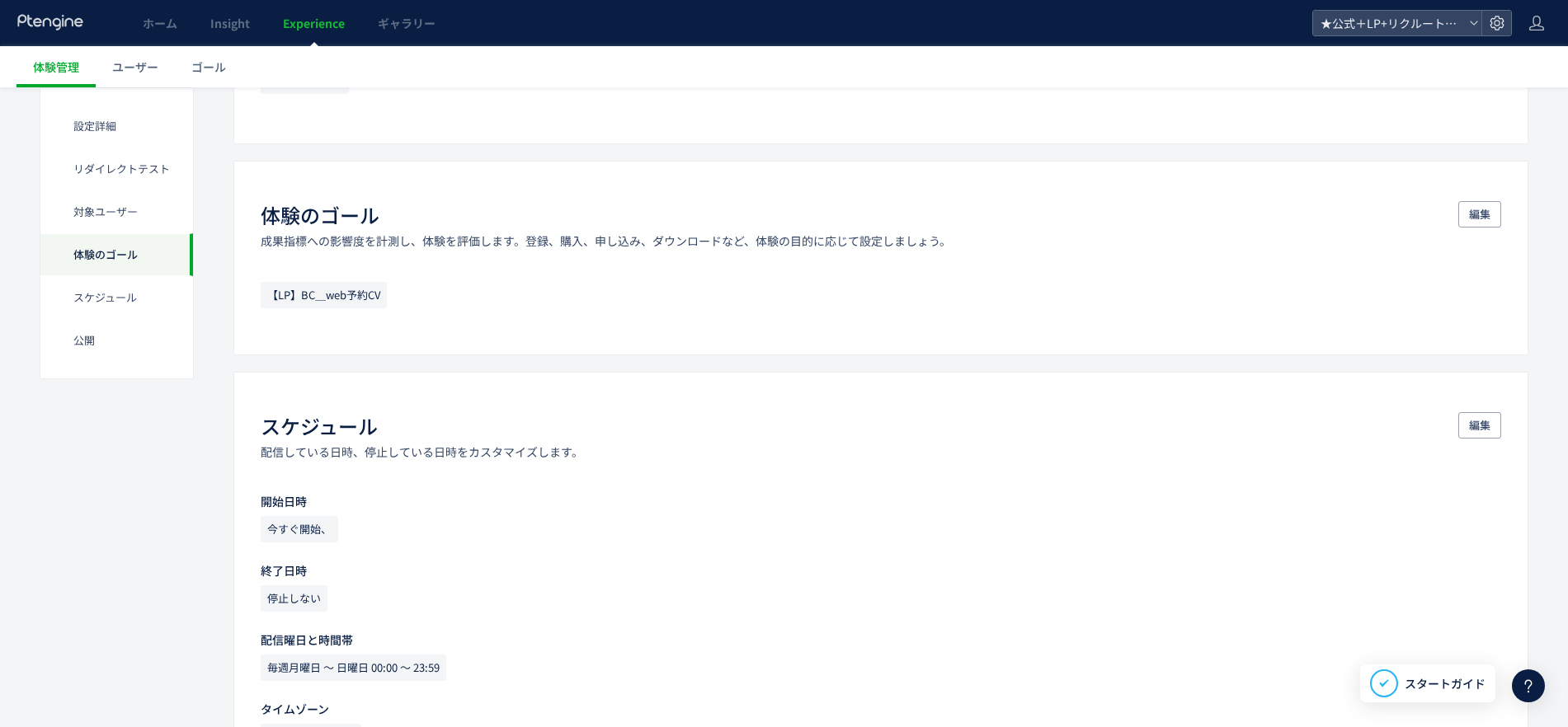 scroll, scrollTop: 975, scrollLeft: 0, axis: vertical 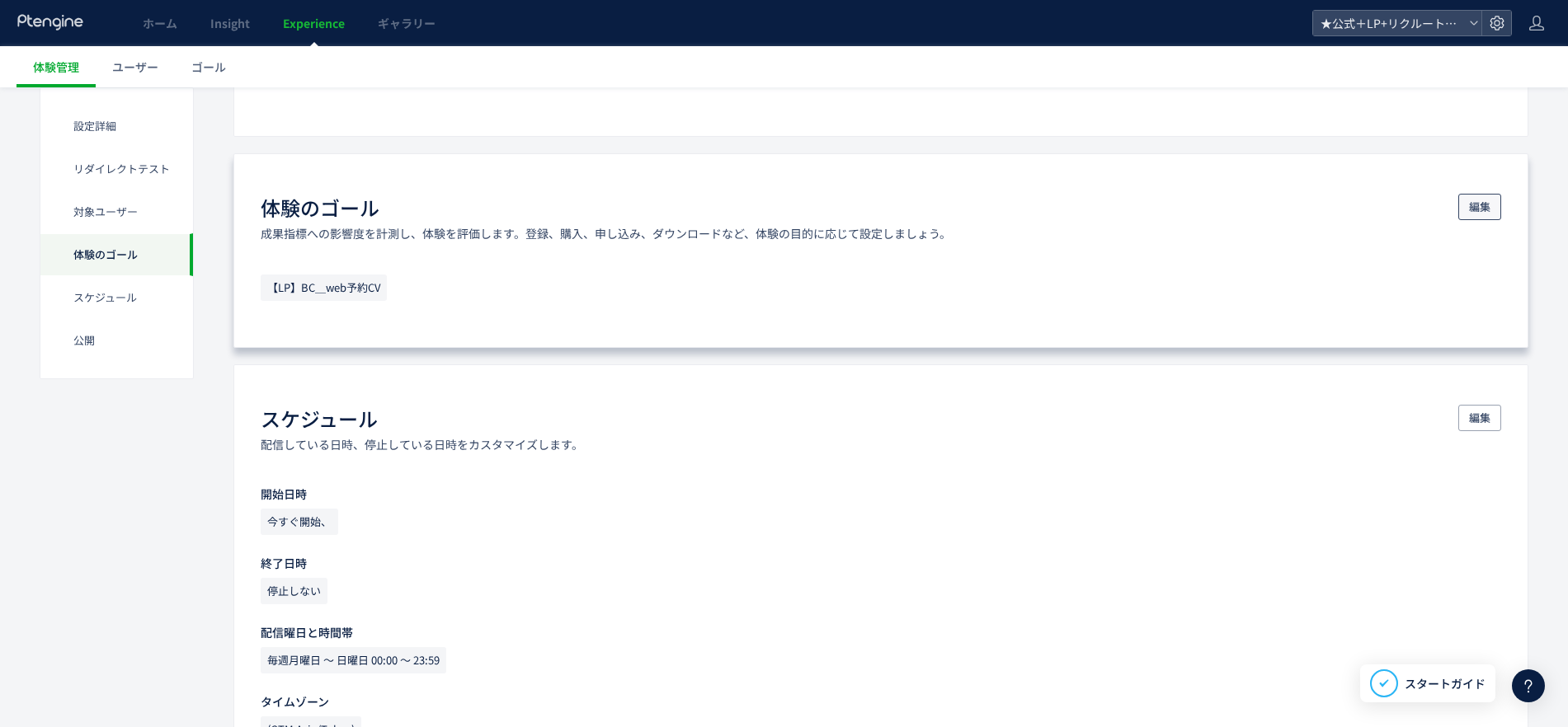 click on "編集" at bounding box center (1480, 207) 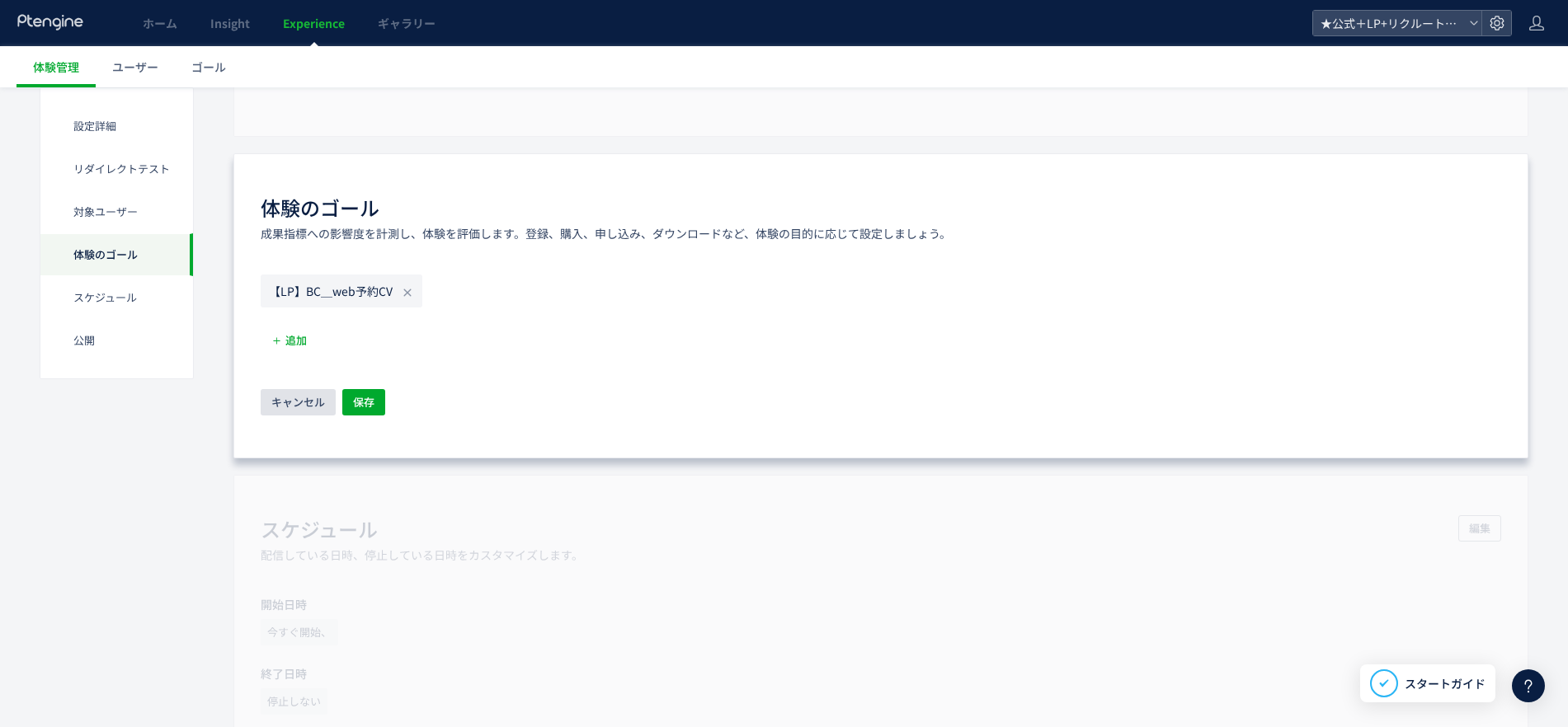 click on "キャンセル" at bounding box center (298, 402) 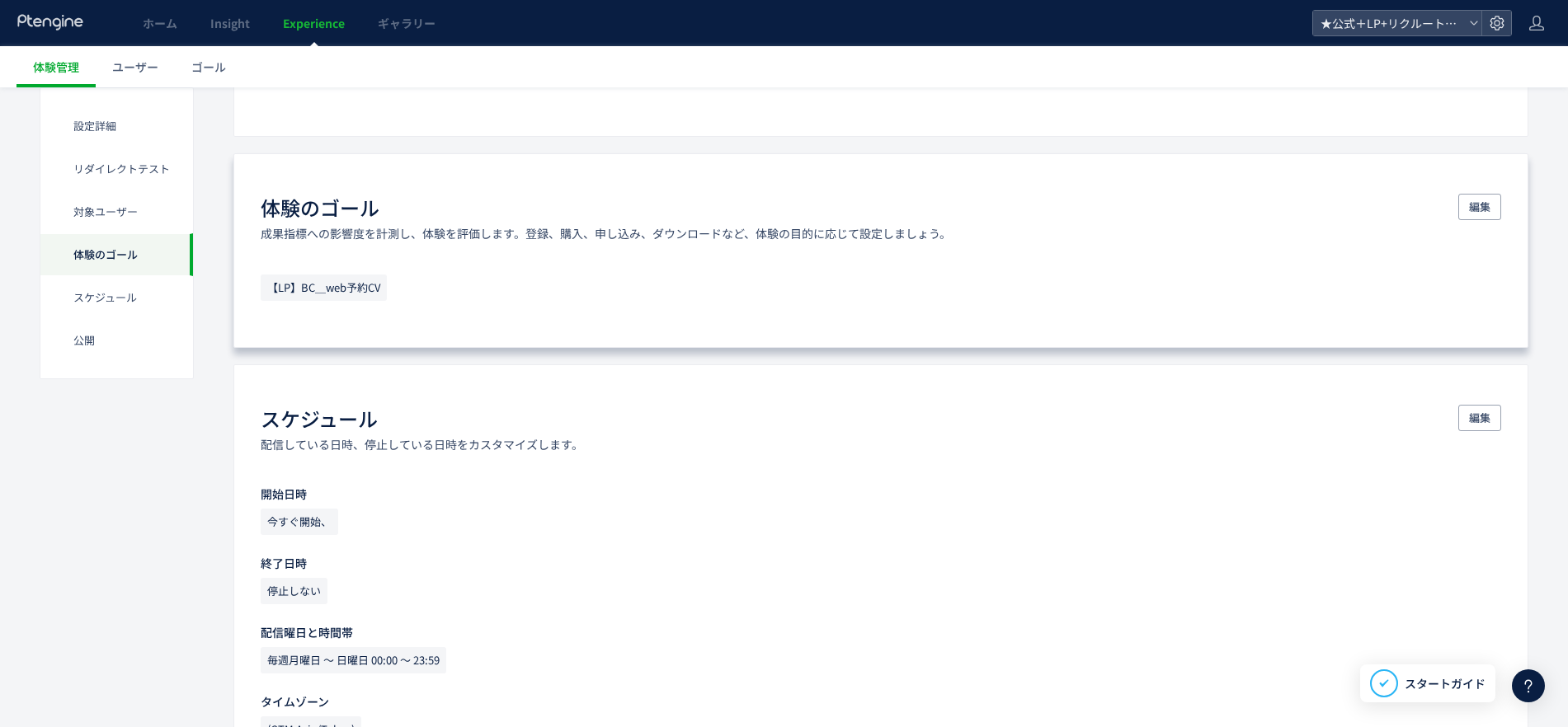 scroll, scrollTop: 901, scrollLeft: 0, axis: vertical 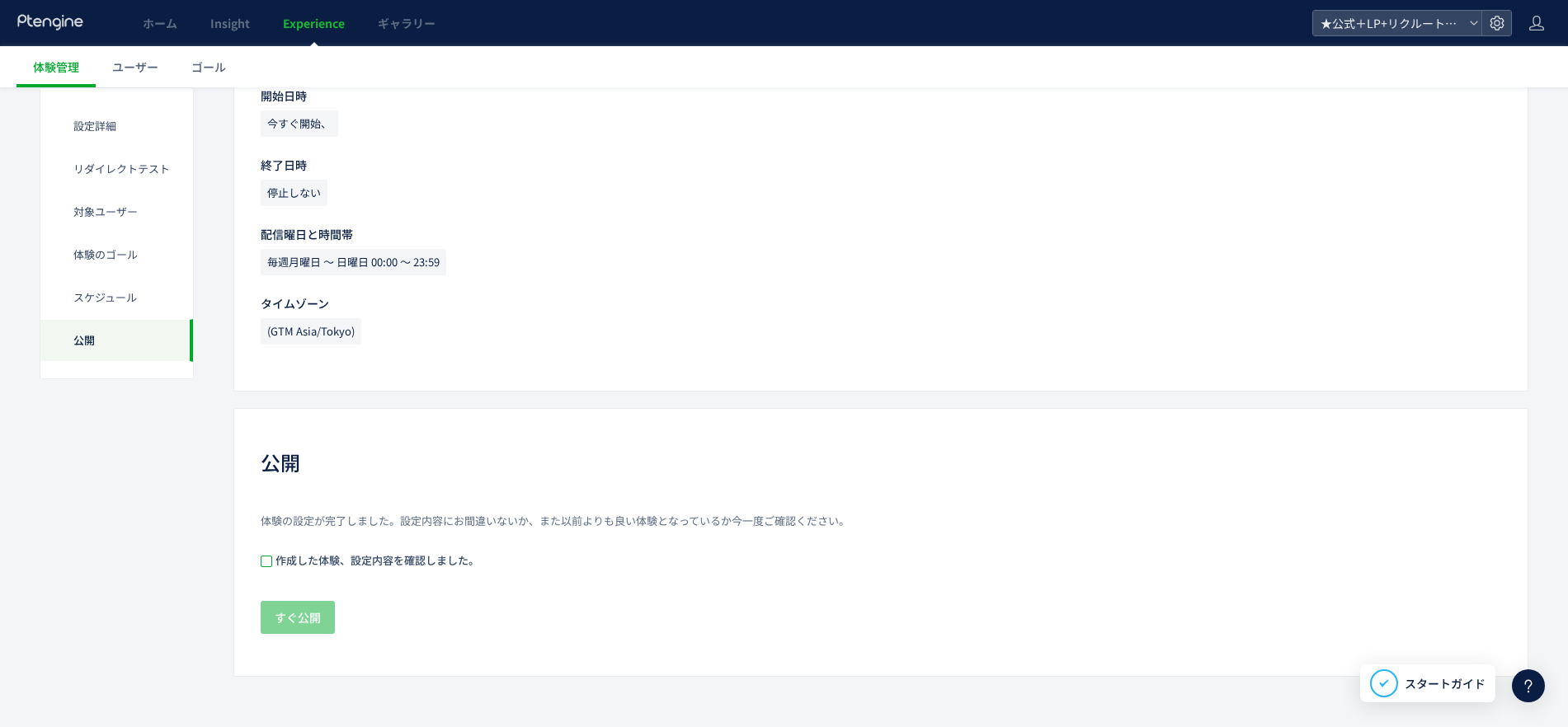 click at bounding box center (266, 561) 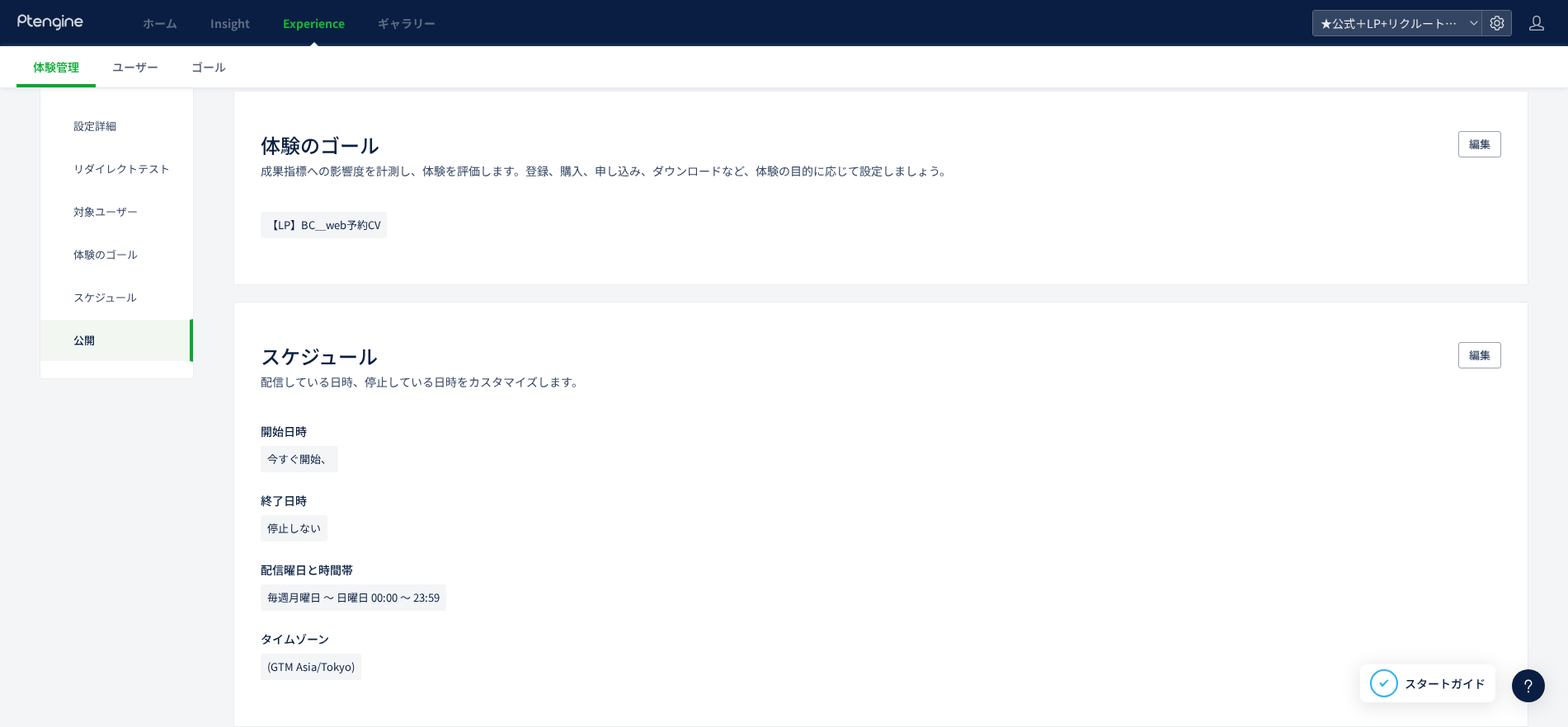 scroll, scrollTop: 1373, scrollLeft: 0, axis: vertical 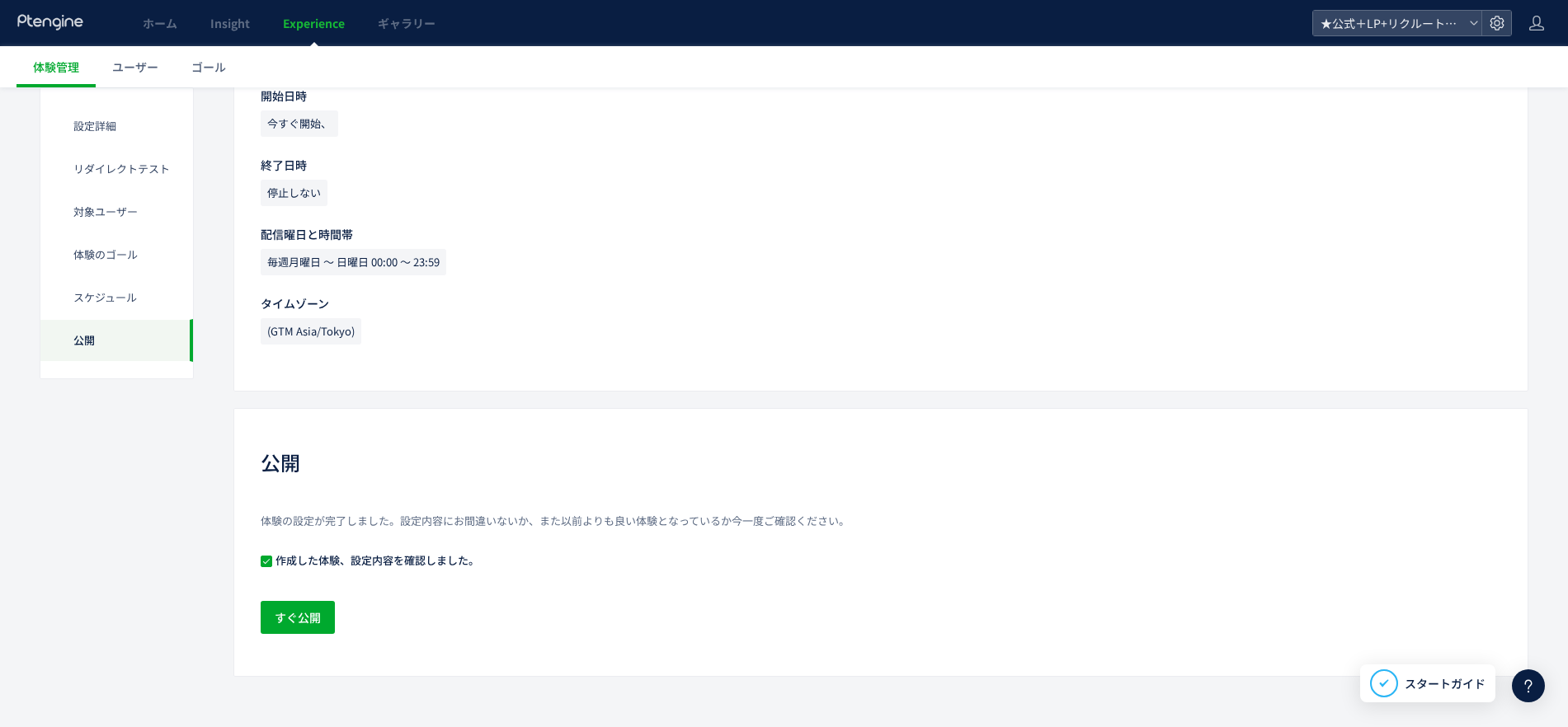 click at bounding box center [266, 561] 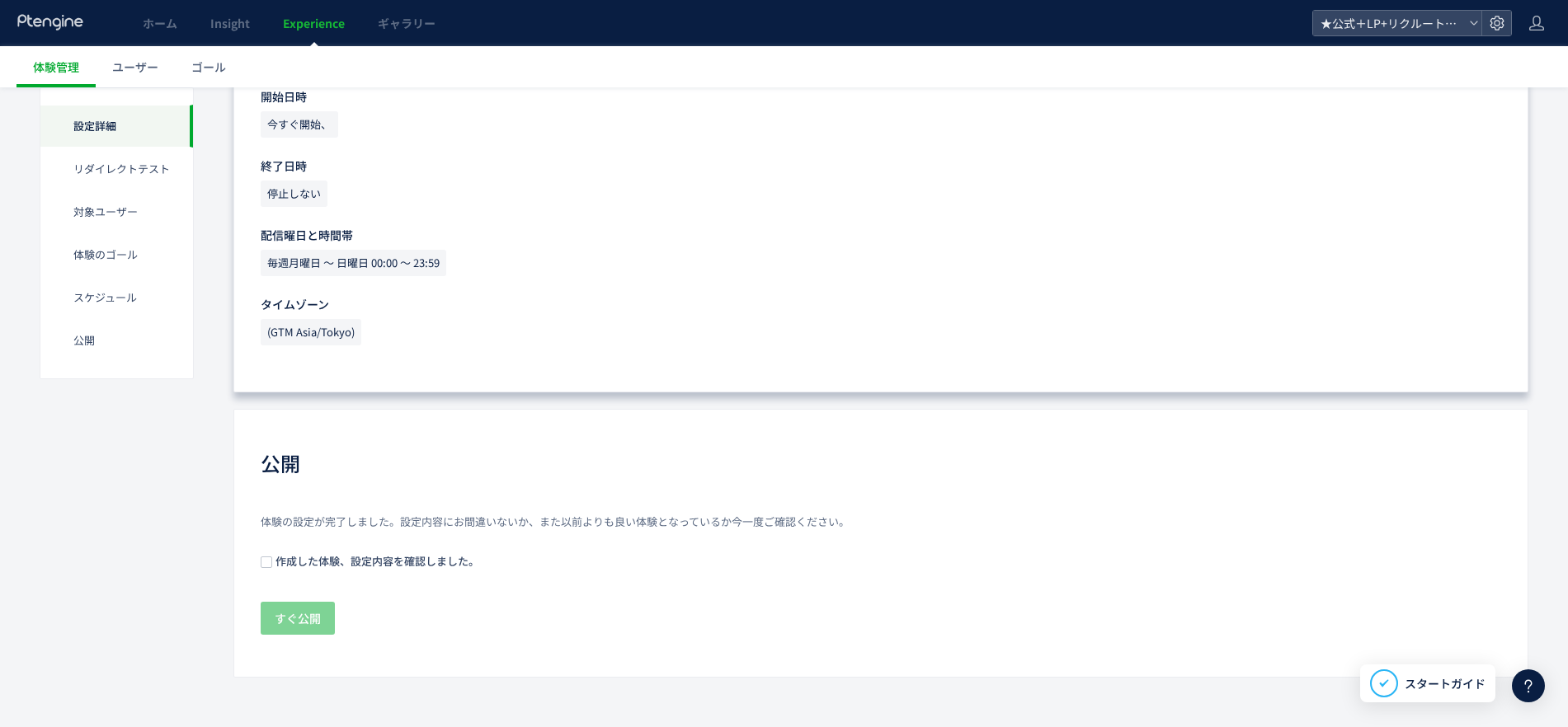 scroll, scrollTop: 1373, scrollLeft: 0, axis: vertical 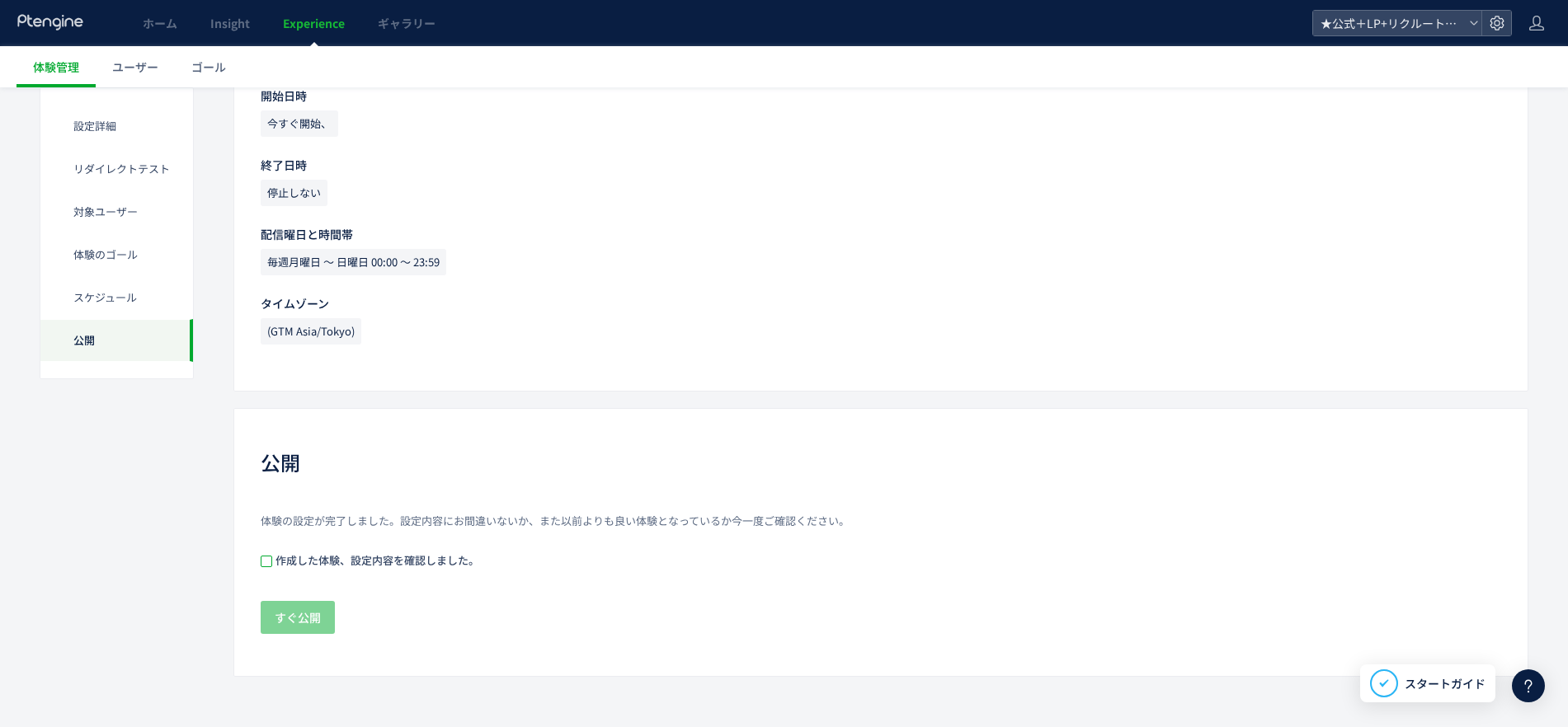 click at bounding box center [266, 561] 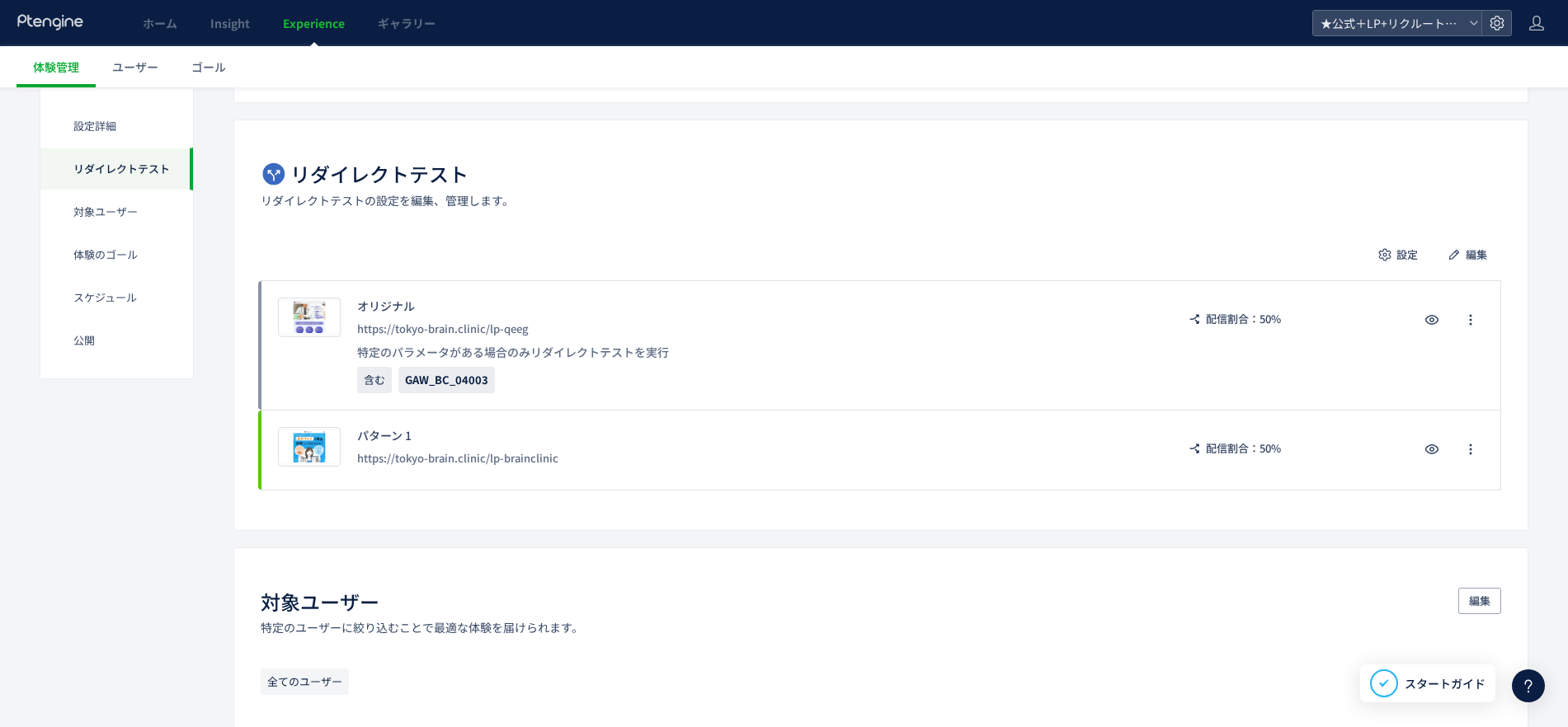 scroll, scrollTop: 369, scrollLeft: 0, axis: vertical 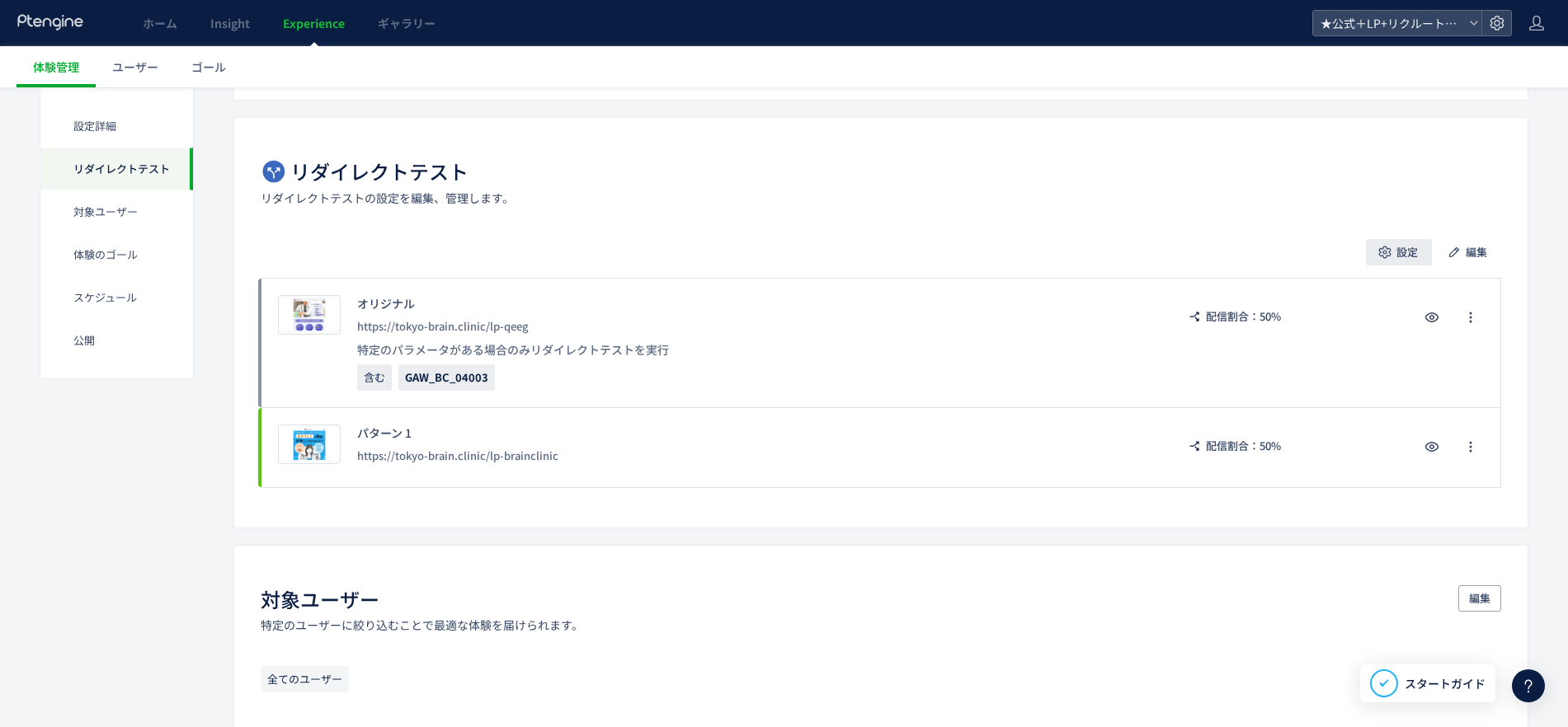click on "設定" 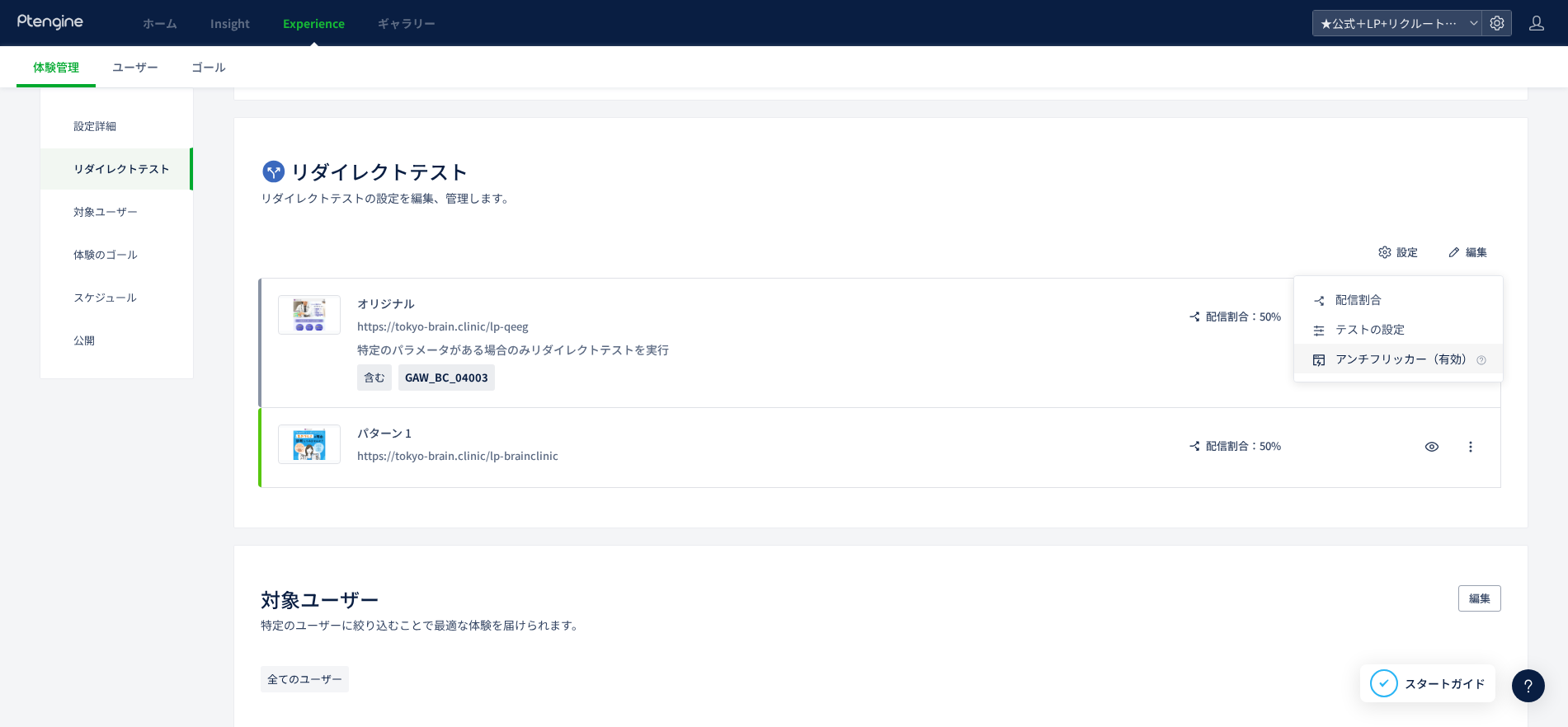 click on "アンチフリッカー（有効）" 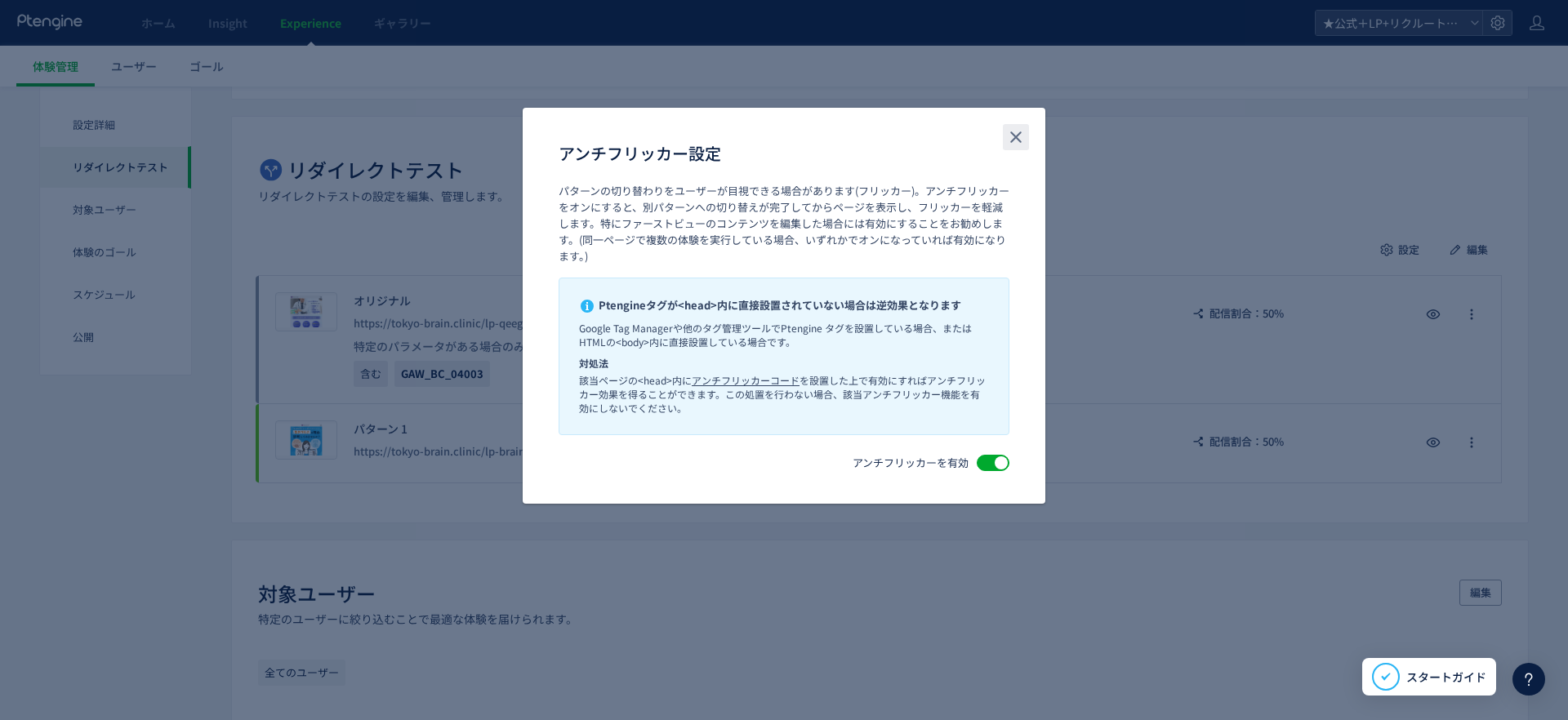 click 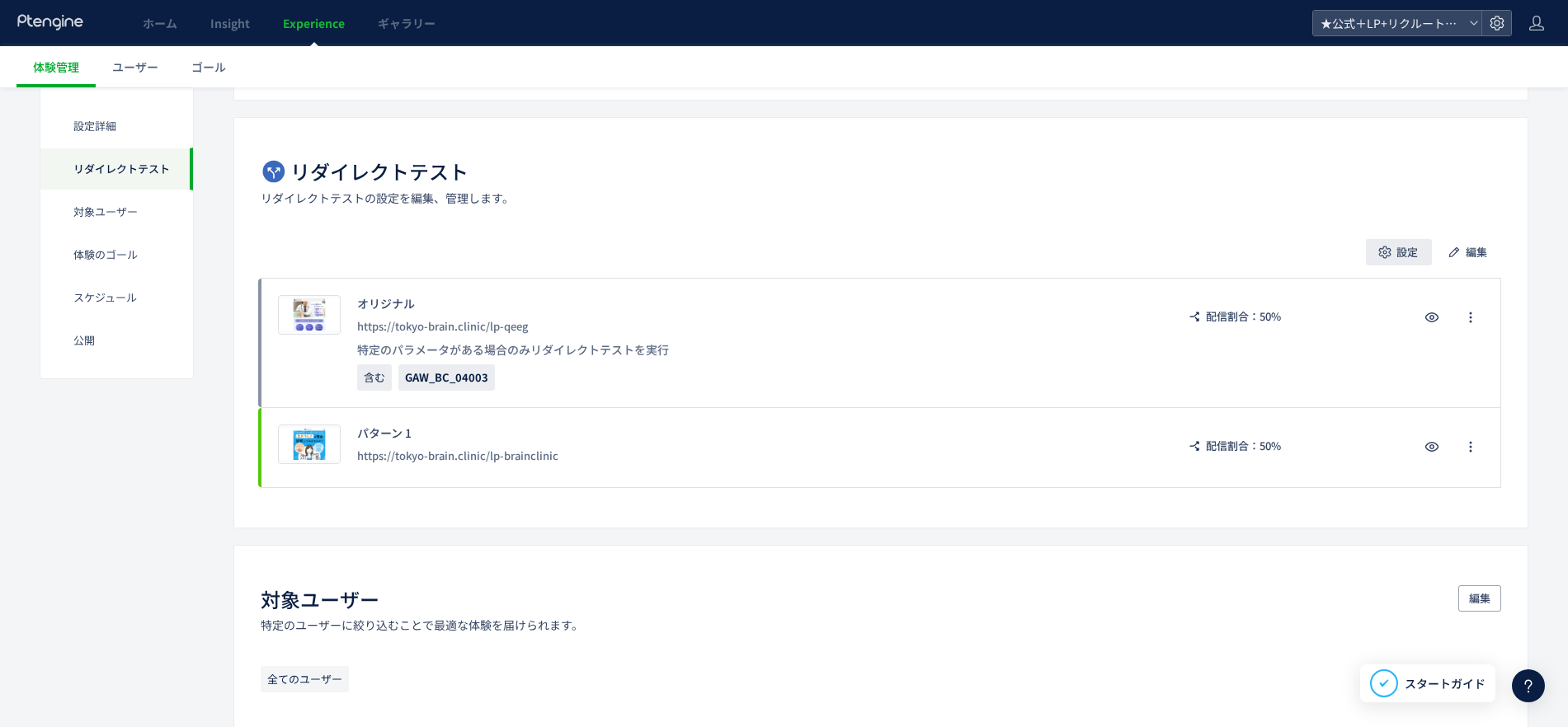 click 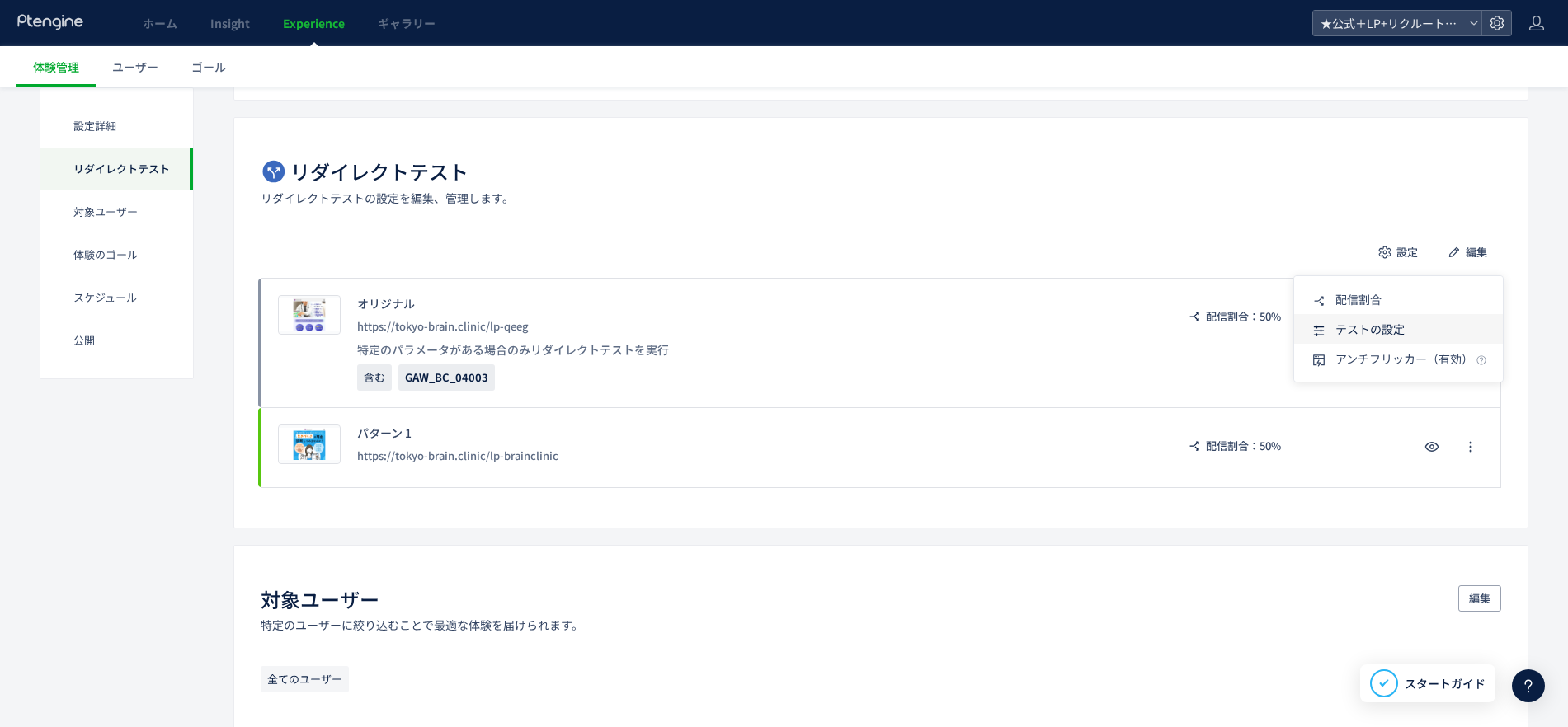 click on "テストの設定" 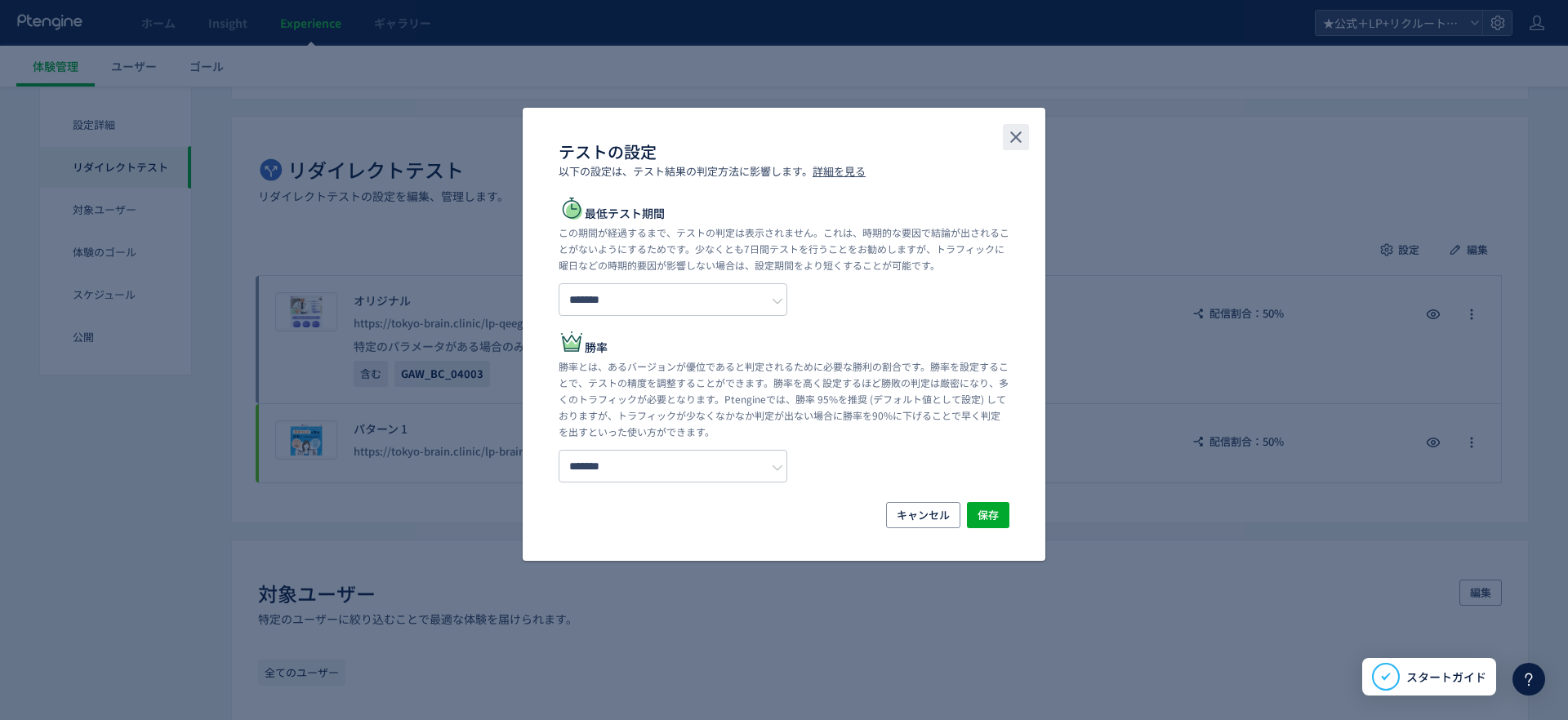 click 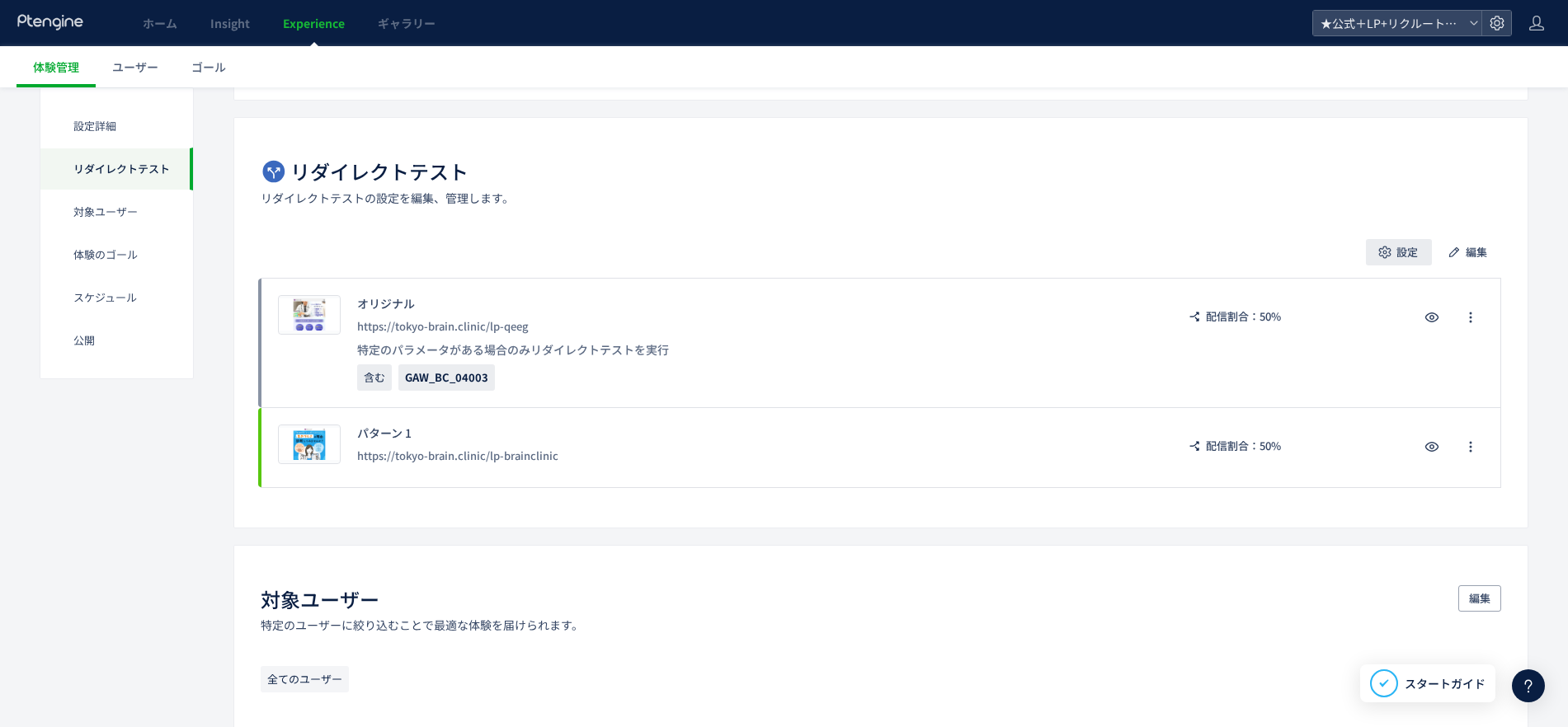click on "設定" at bounding box center [1407, 252] 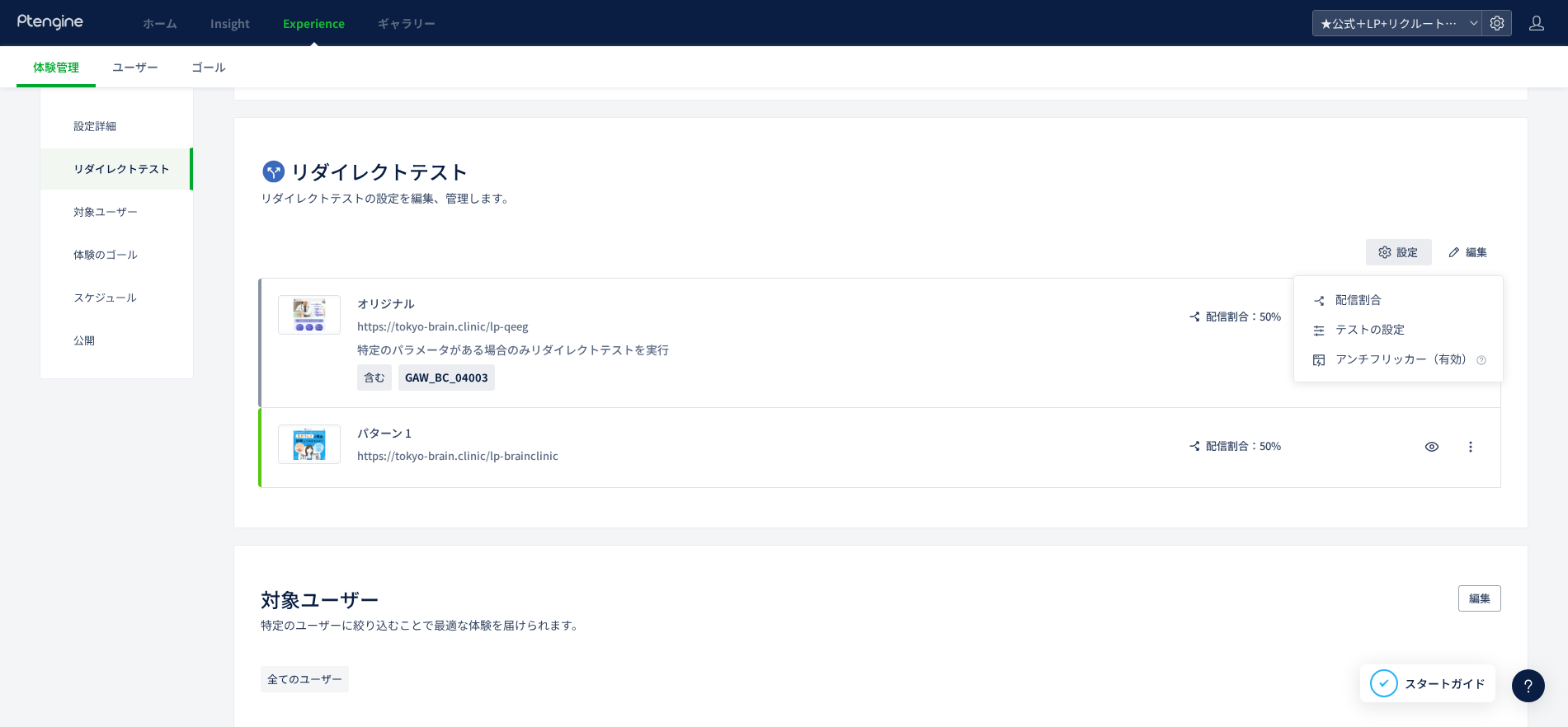 type 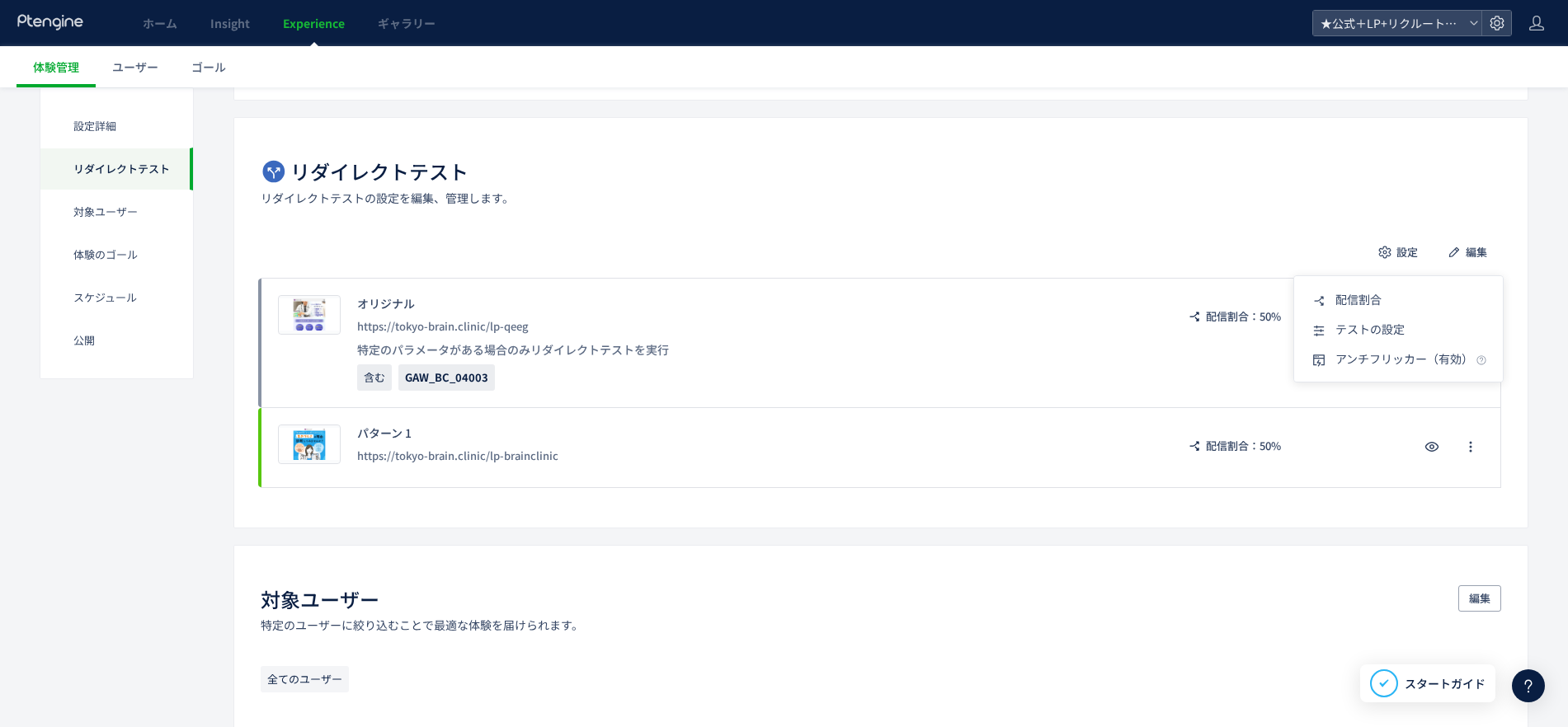 click on "戻る 体験名： 【BC】LP_ABテスト 下書き 操作 プレビュー すぐ公開 設定詳細 リダイレクトテスト 対象ユーザー 体験のゴール スケジュール​ 公開 設定詳細  テキスト説明とラベルの追加により、体験情報を一目でわかります。 編集 概要説明 説明はまだ設定されていません ラベル BC リダイレクトテスト  リダイレクトテストの設定を編集、管理します。 設定 編集 プレビュー オリジナル https://tokyo-brain.clinic/lp-qeeg 特定のパラメータがある場合のみリダイレクトテストを実行 含む GAW_BC_04003 配信割合：50% プレビュー パターン 1 https://tokyo-brain.clinic/lp-brainclinic 配信割合：50% 削除の確認 キャンセル 削除 一時停止の確認 キャンセル 確定 配信割合 キャンセル 確定 A/Bテストを停止する キャンセル A/Bテストを停止 対象ユーザー  編集 全てのユーザー 編集 編集" 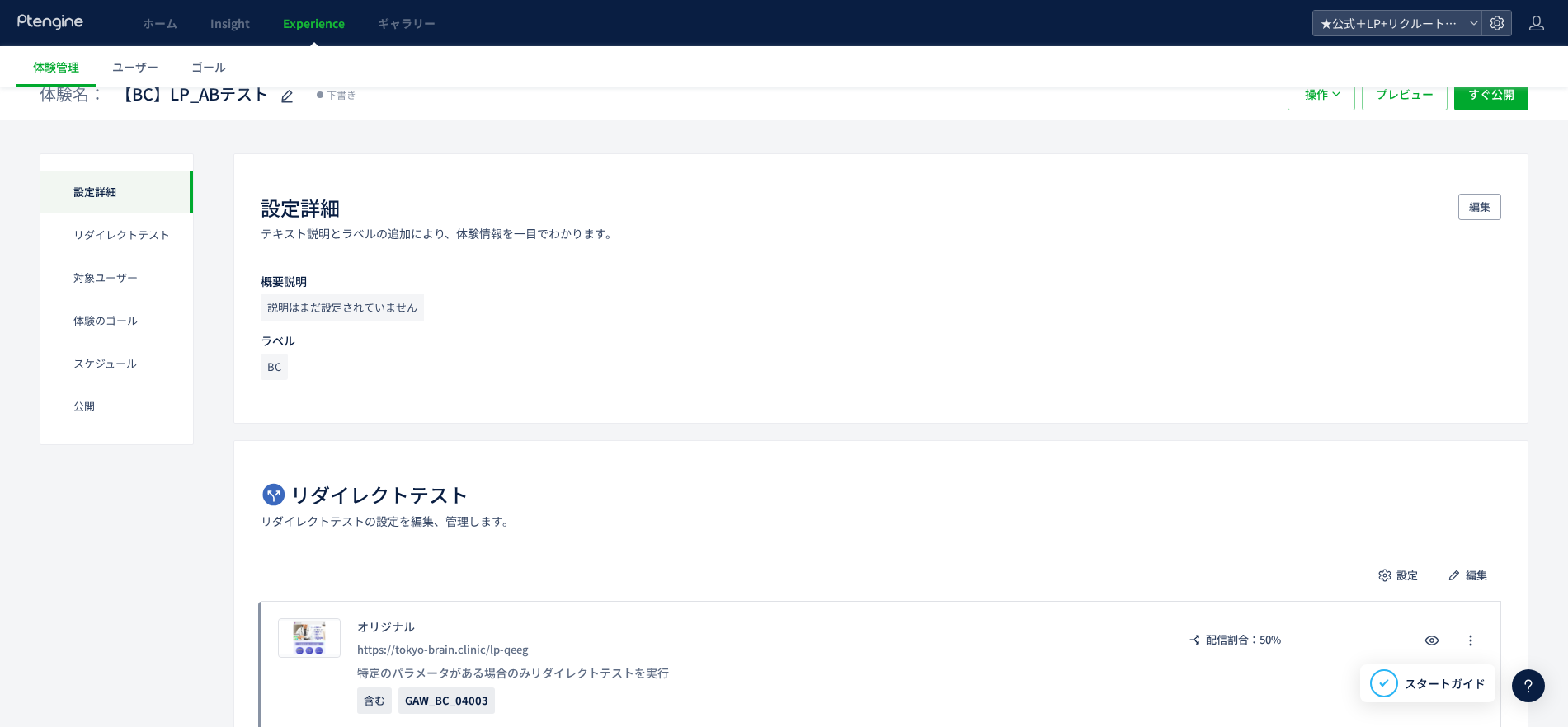 scroll, scrollTop: 0, scrollLeft: 0, axis: both 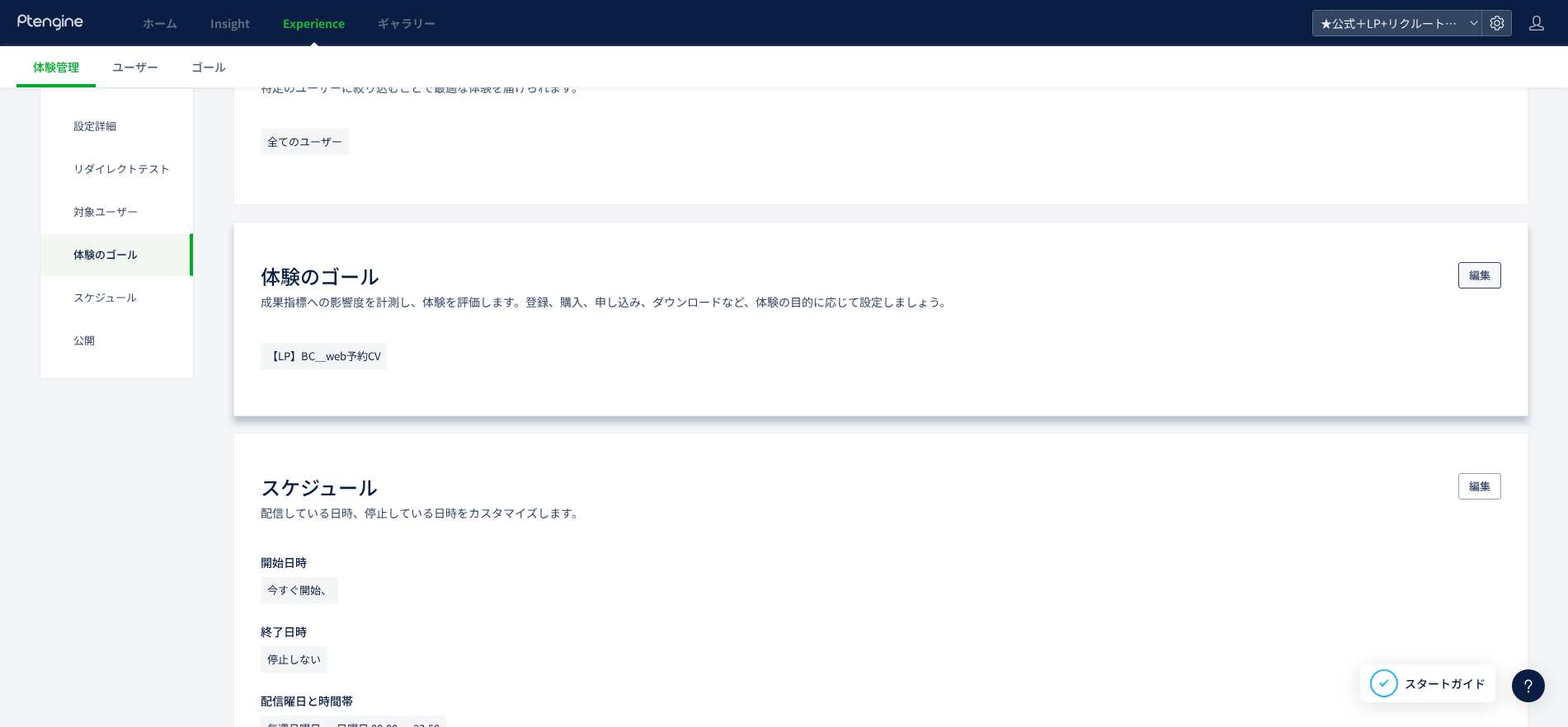 click on "編集" at bounding box center [1480, 275] 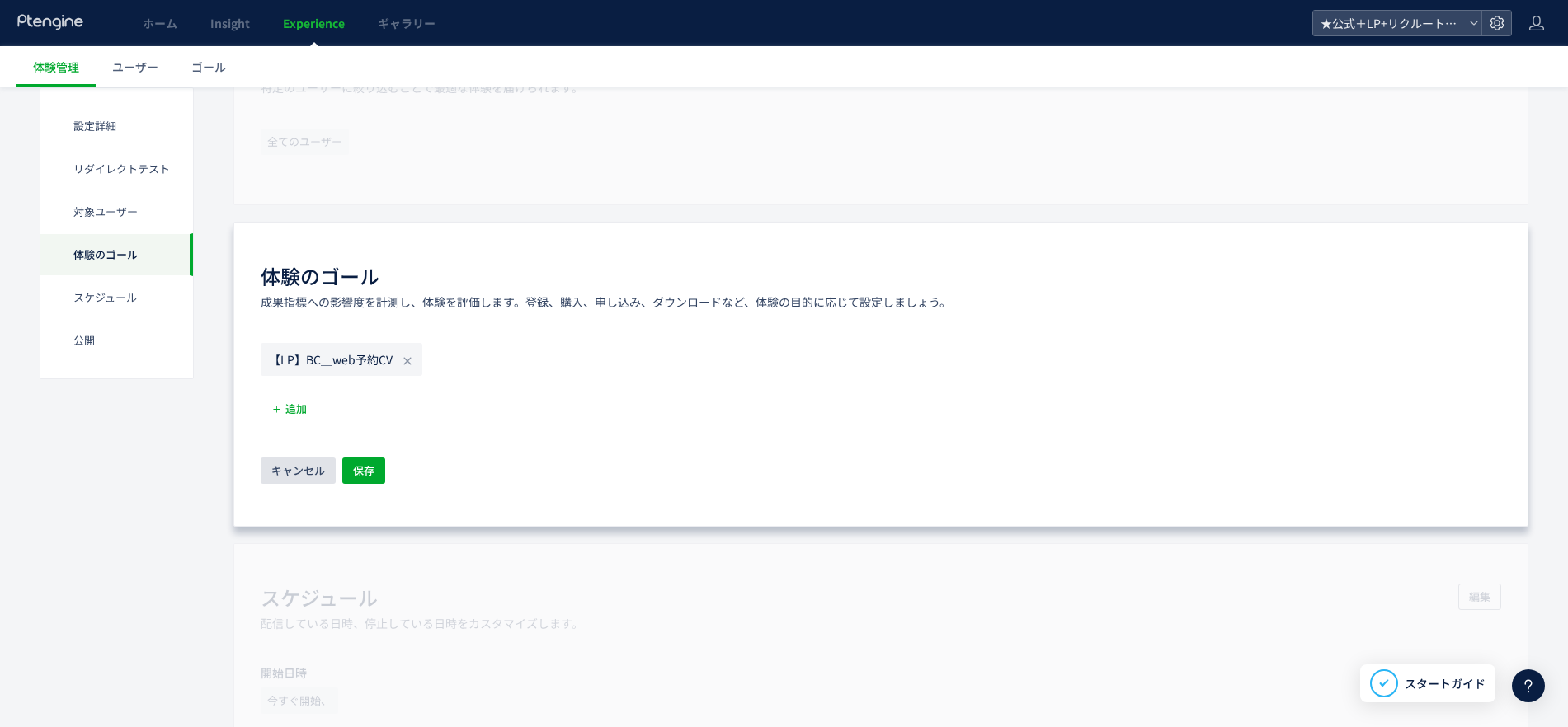 click on "キャンセル" at bounding box center (298, 471) 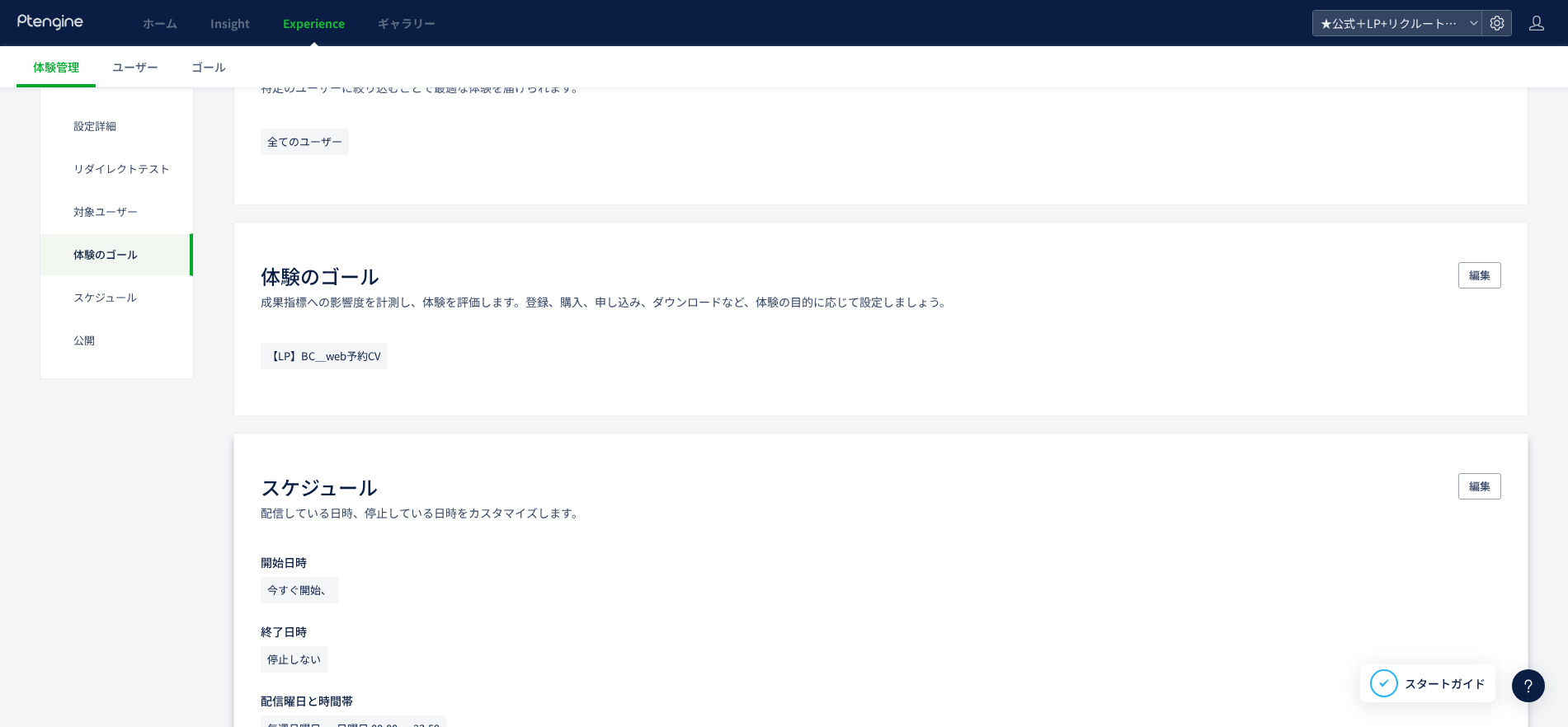 scroll, scrollTop: 901, scrollLeft: 0, axis: vertical 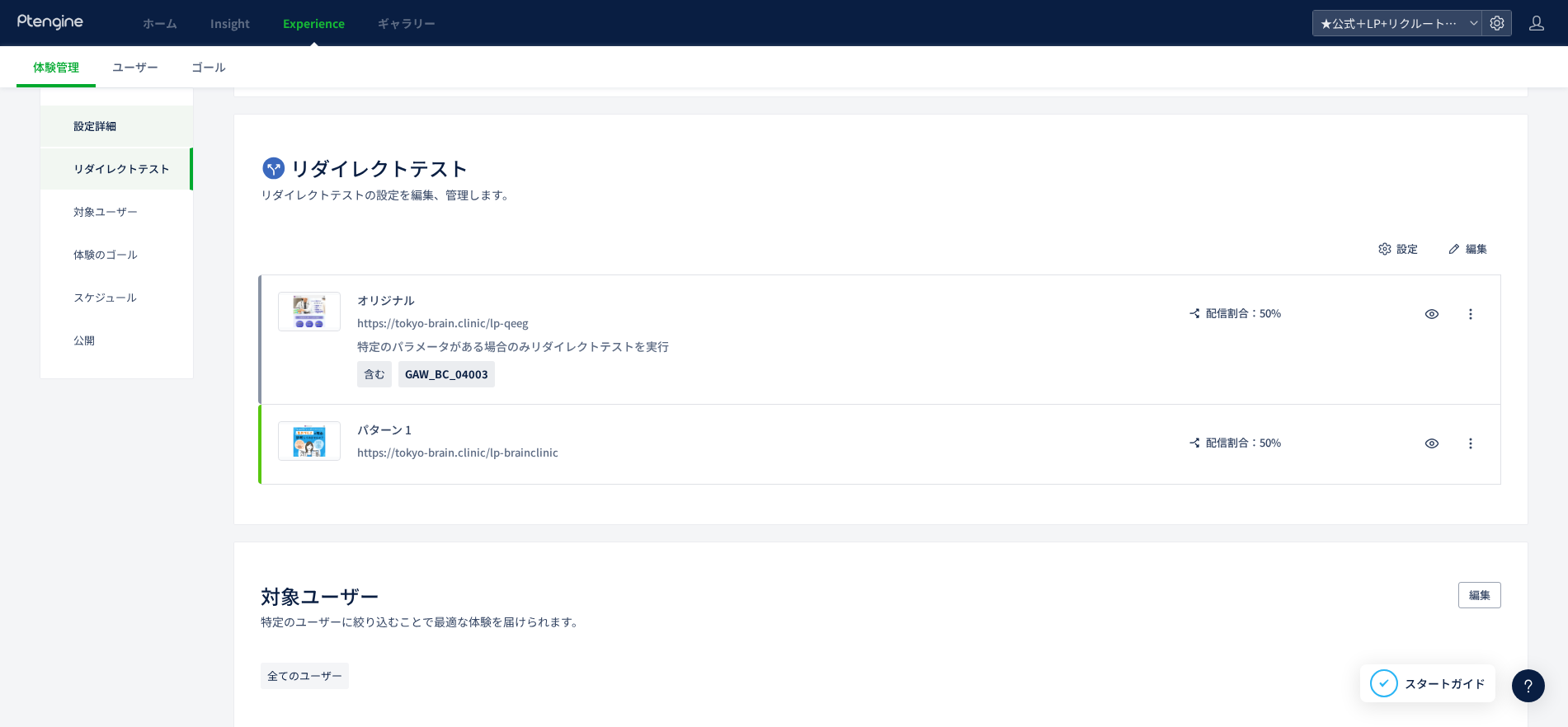 click on "設定詳細" 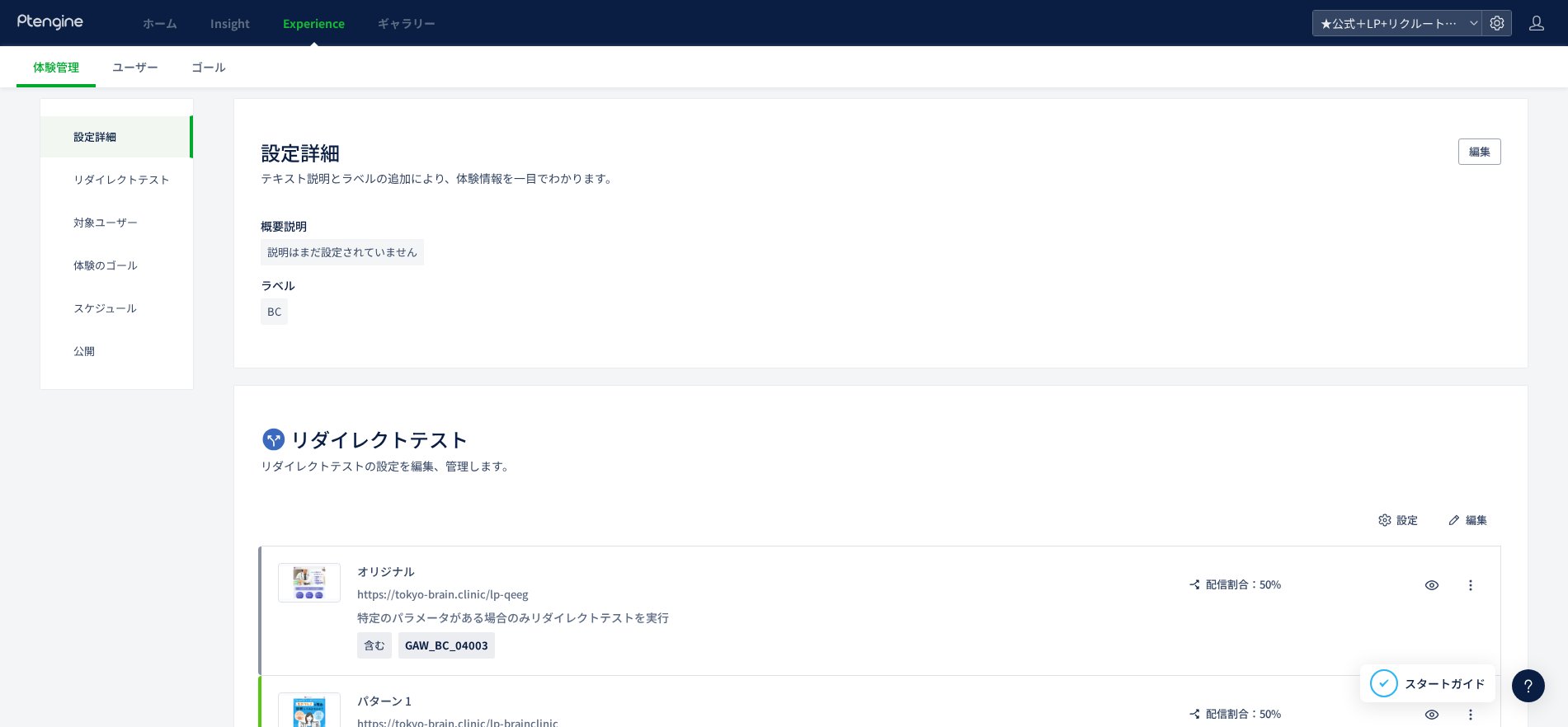 scroll, scrollTop: 0, scrollLeft: 0, axis: both 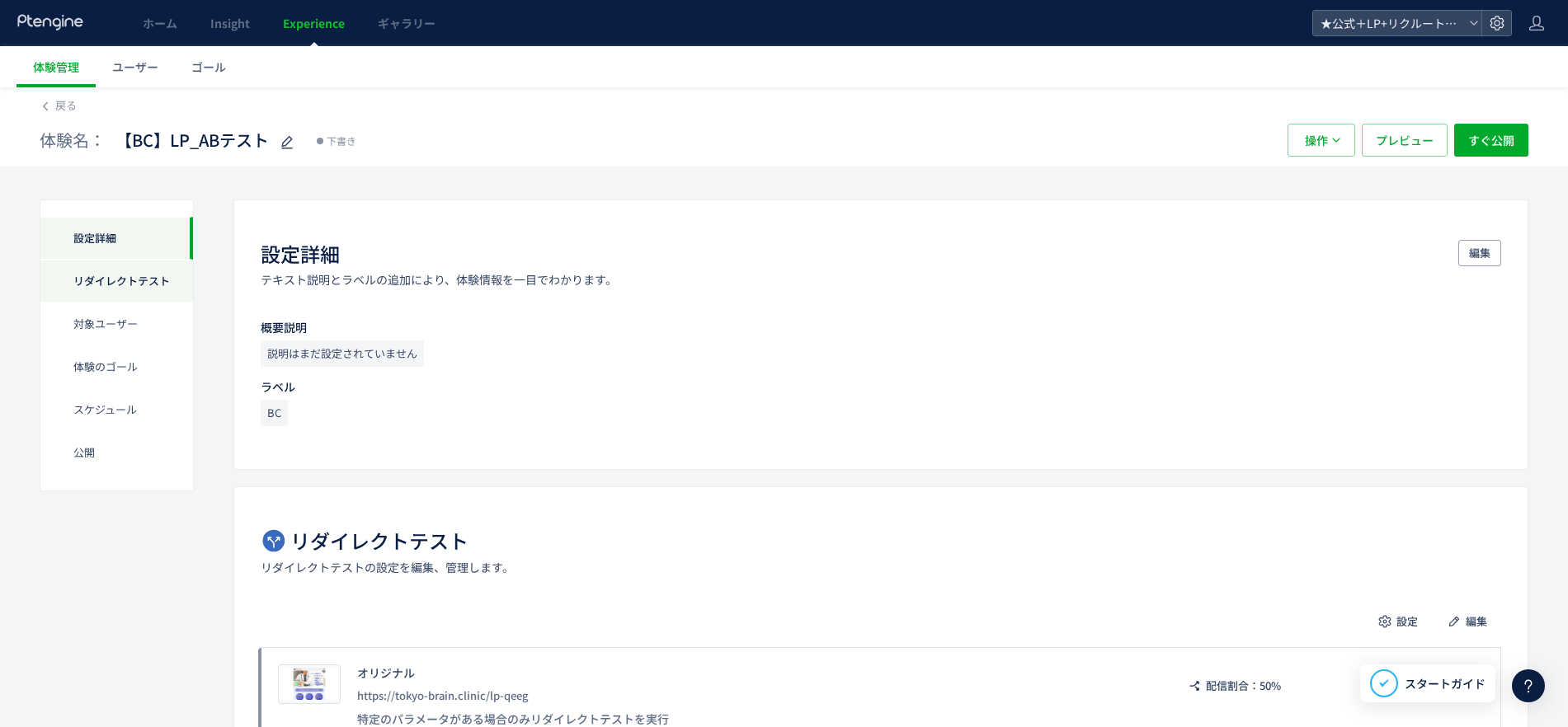 click on "リダイレクトテスト" 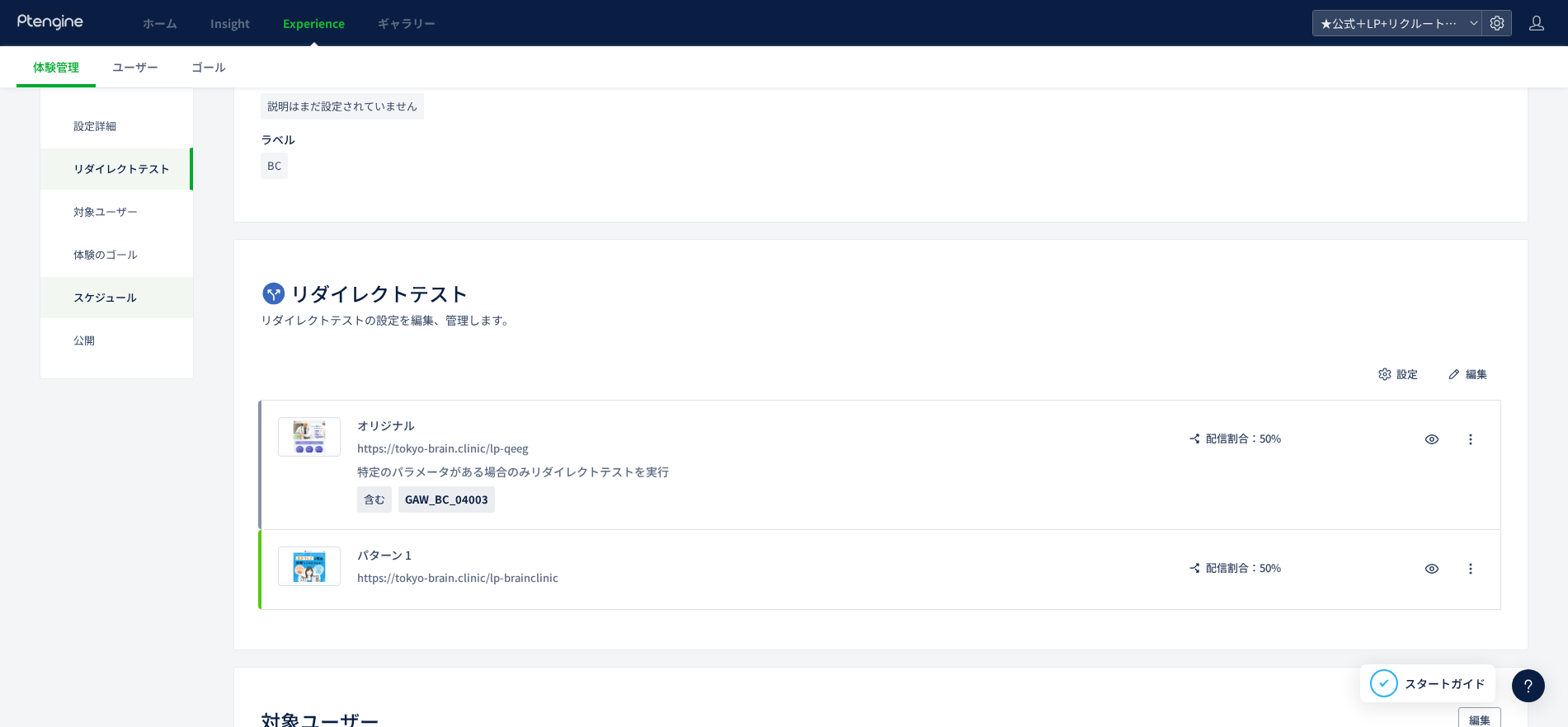 scroll, scrollTop: 259, scrollLeft: 0, axis: vertical 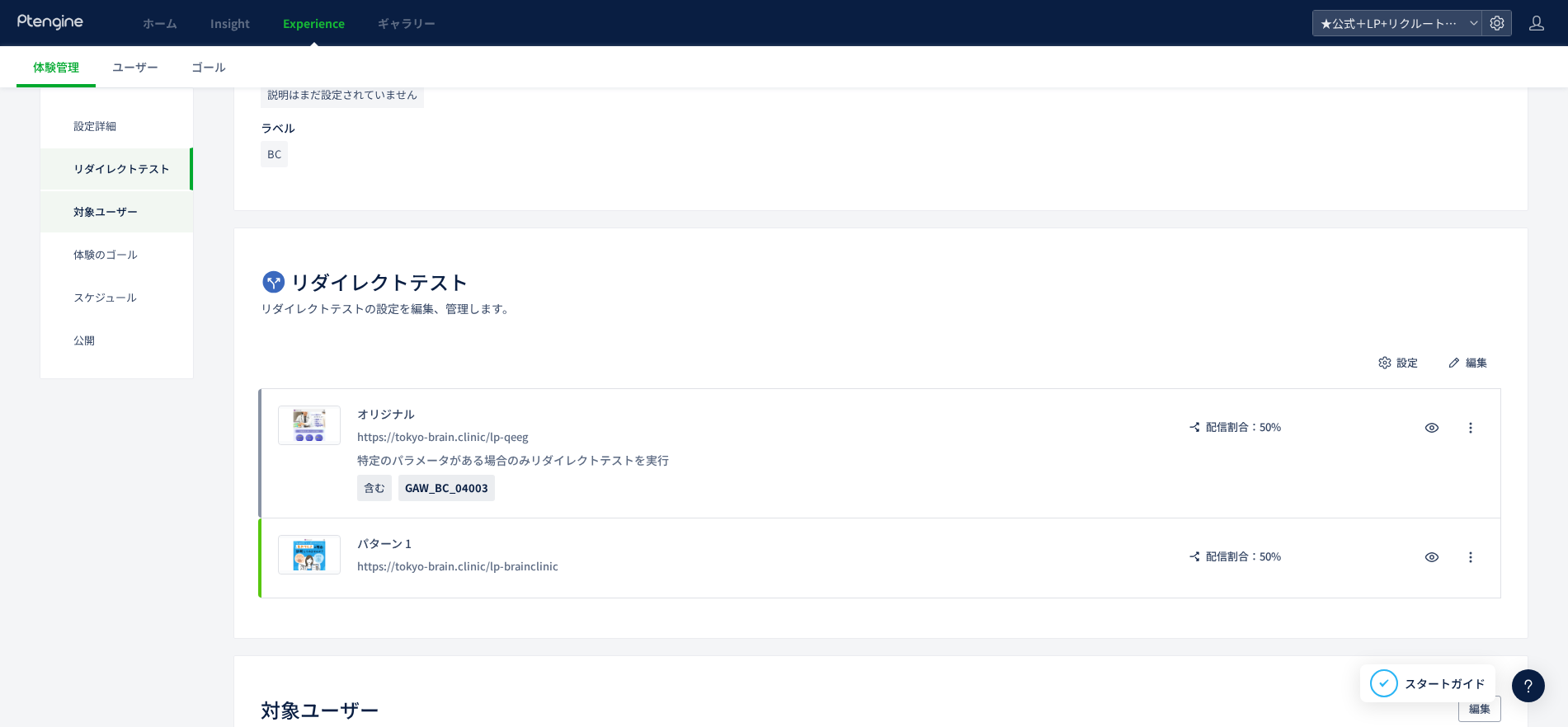 click on "対象ユーザー" 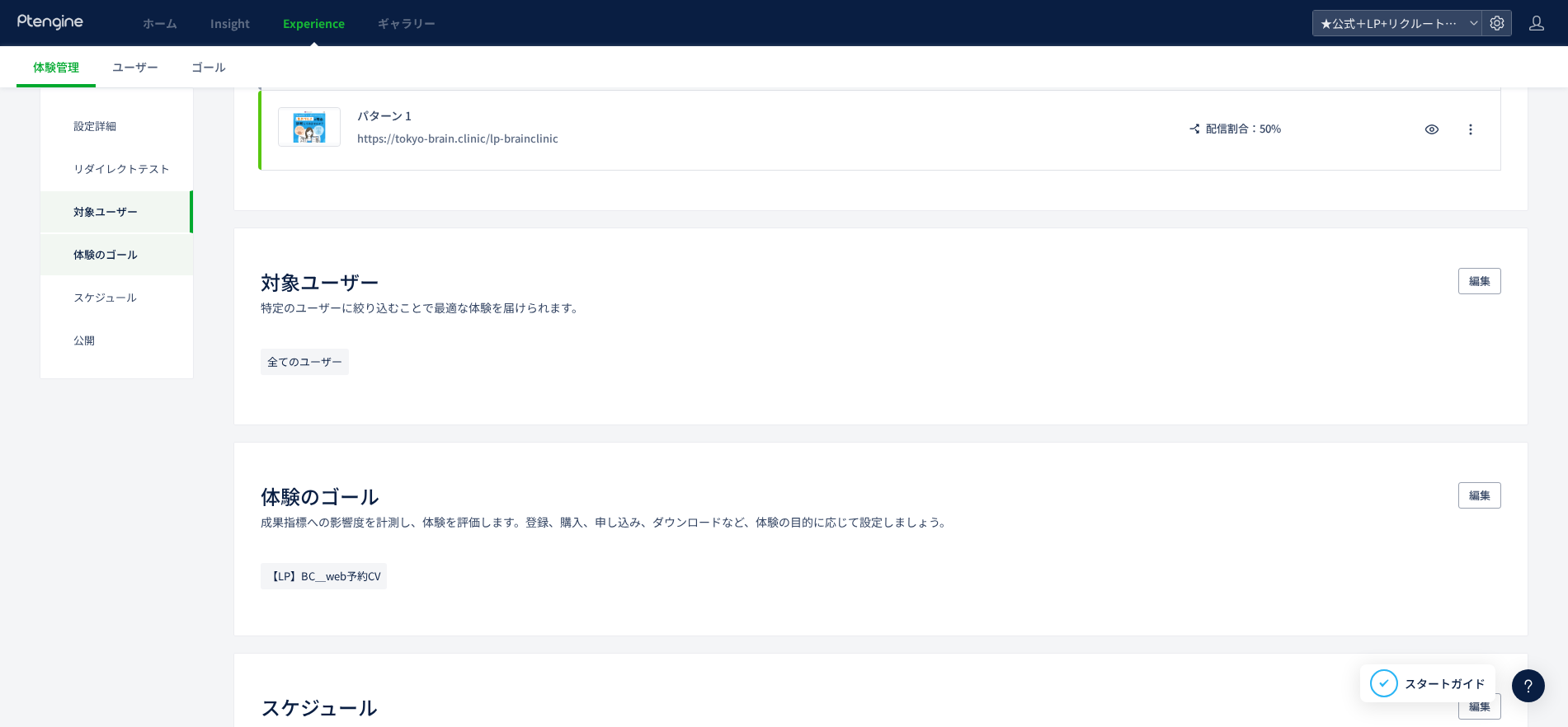 click on "体験のゴール" 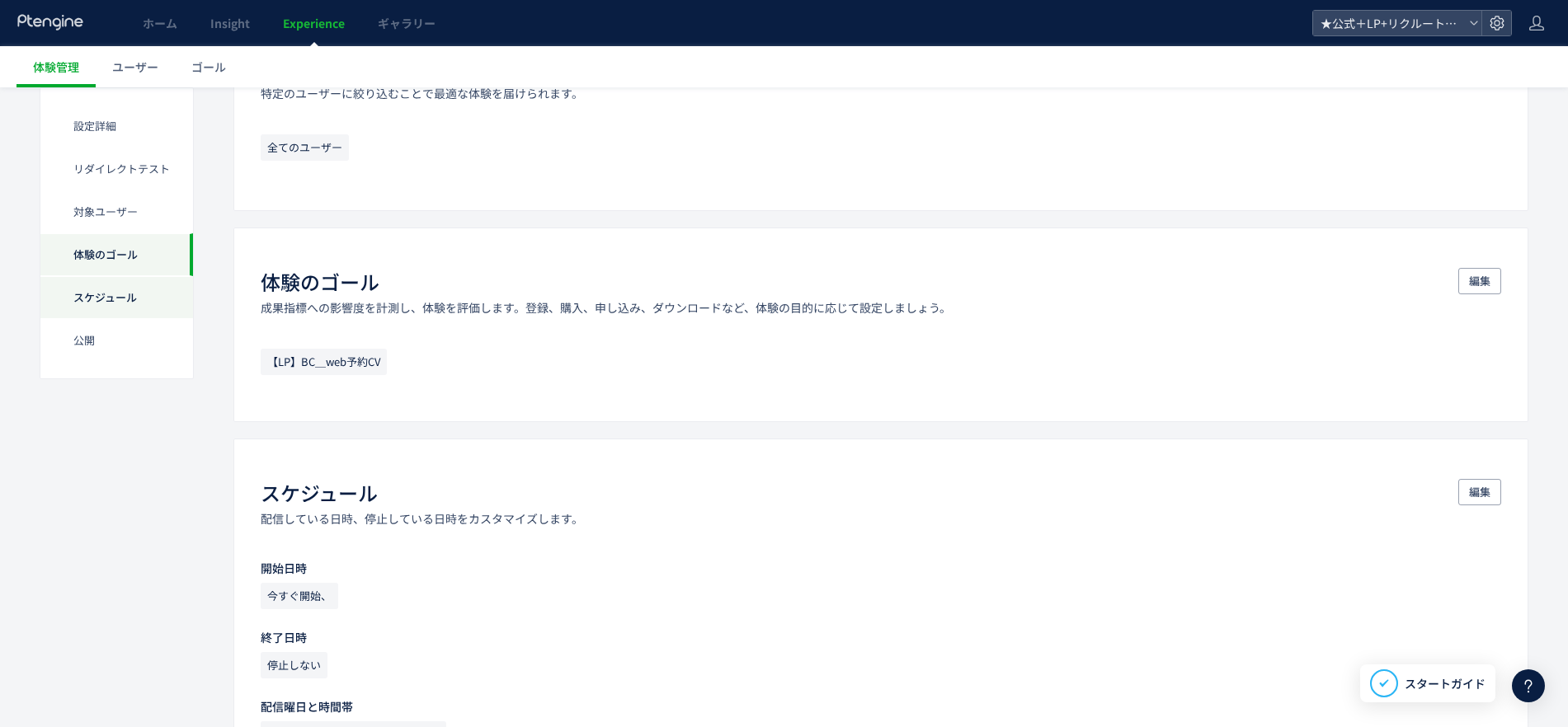 click on "スケジュール​" 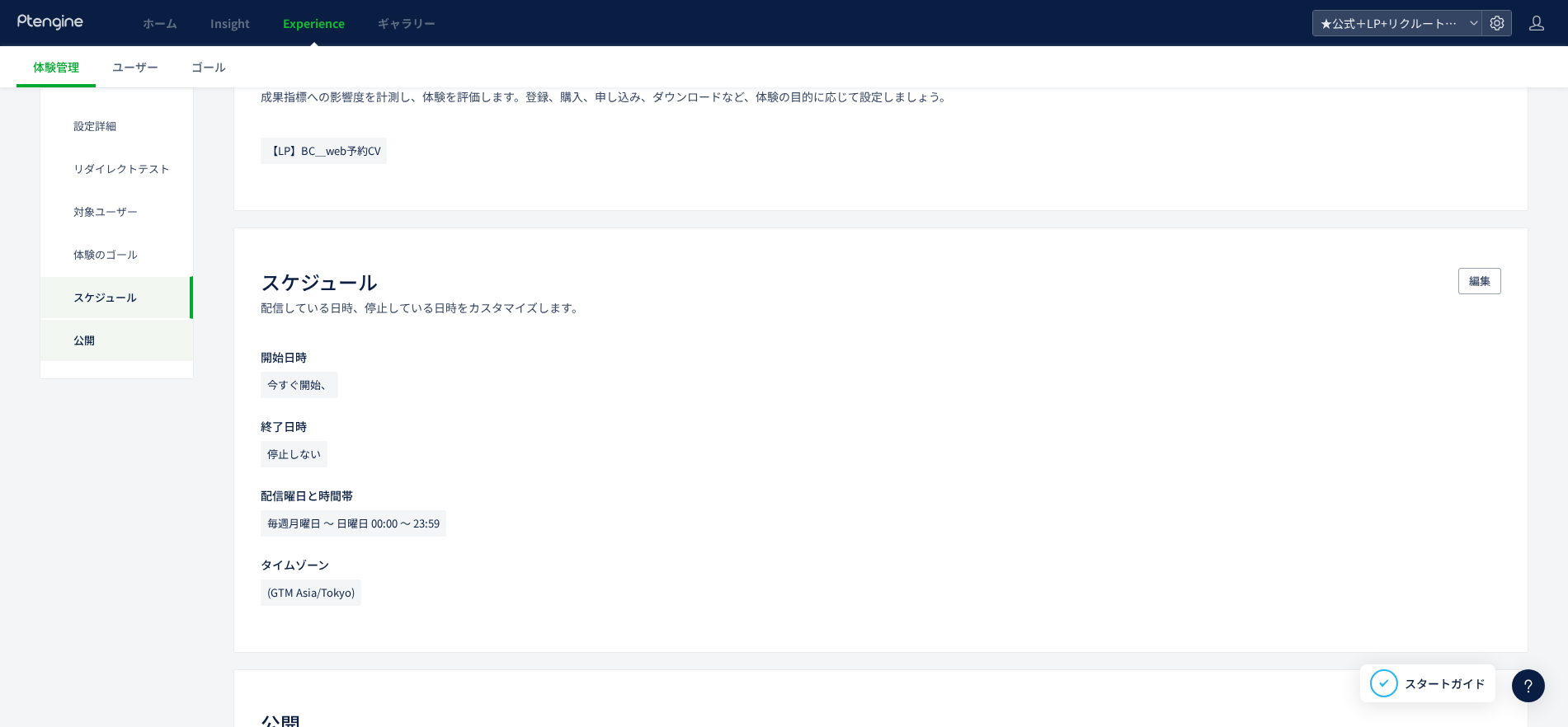 click on "公開" 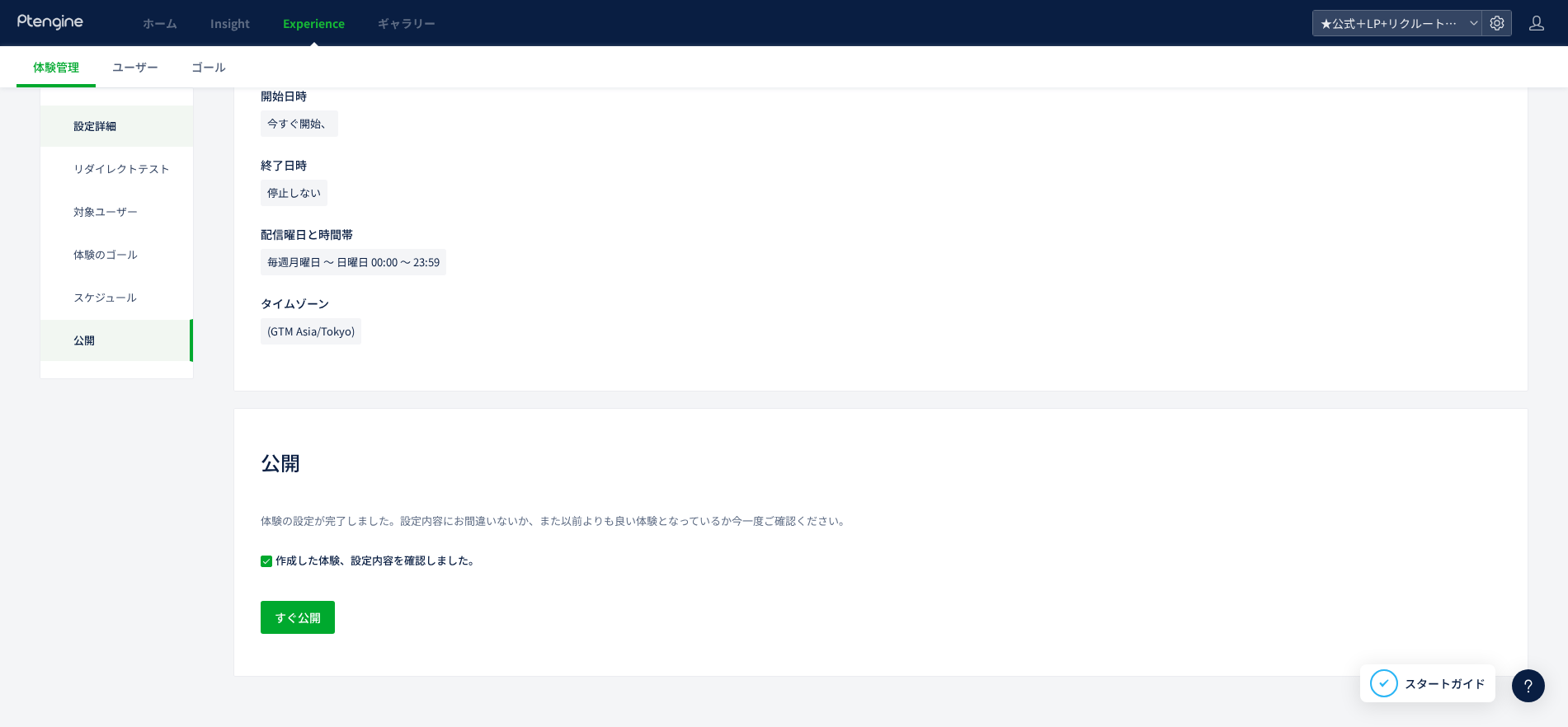 click on "設定詳細" 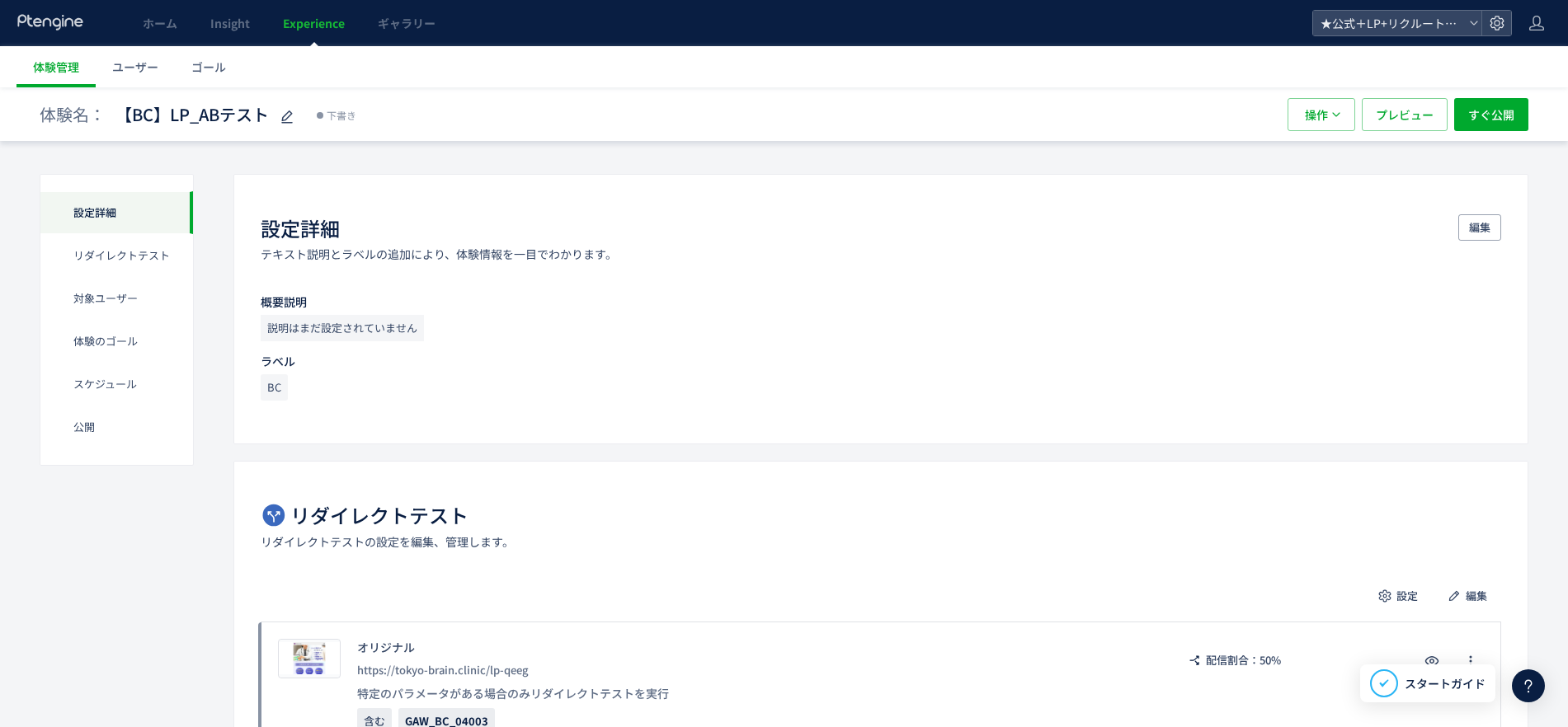 scroll, scrollTop: 0, scrollLeft: 0, axis: both 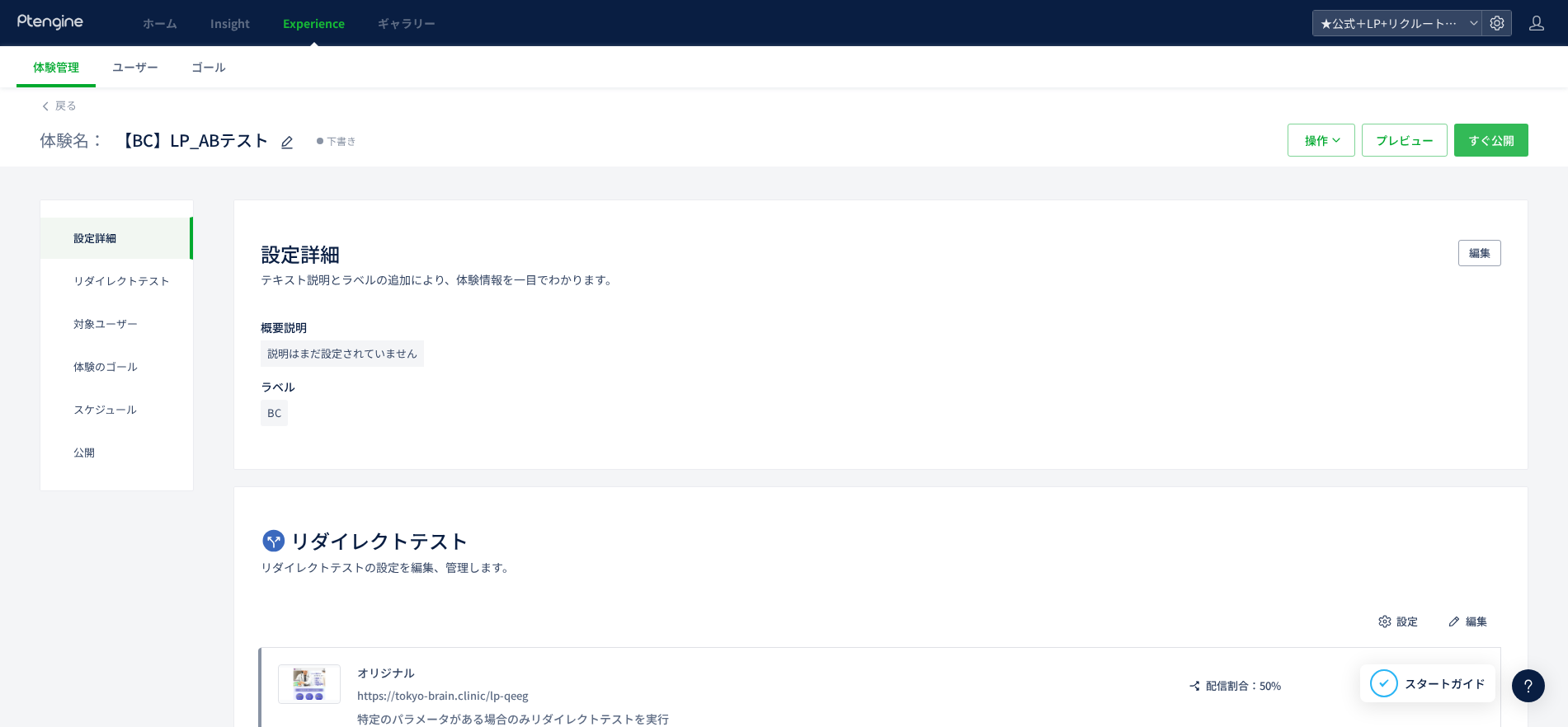 click on "すぐ公開" at bounding box center [1491, 140] 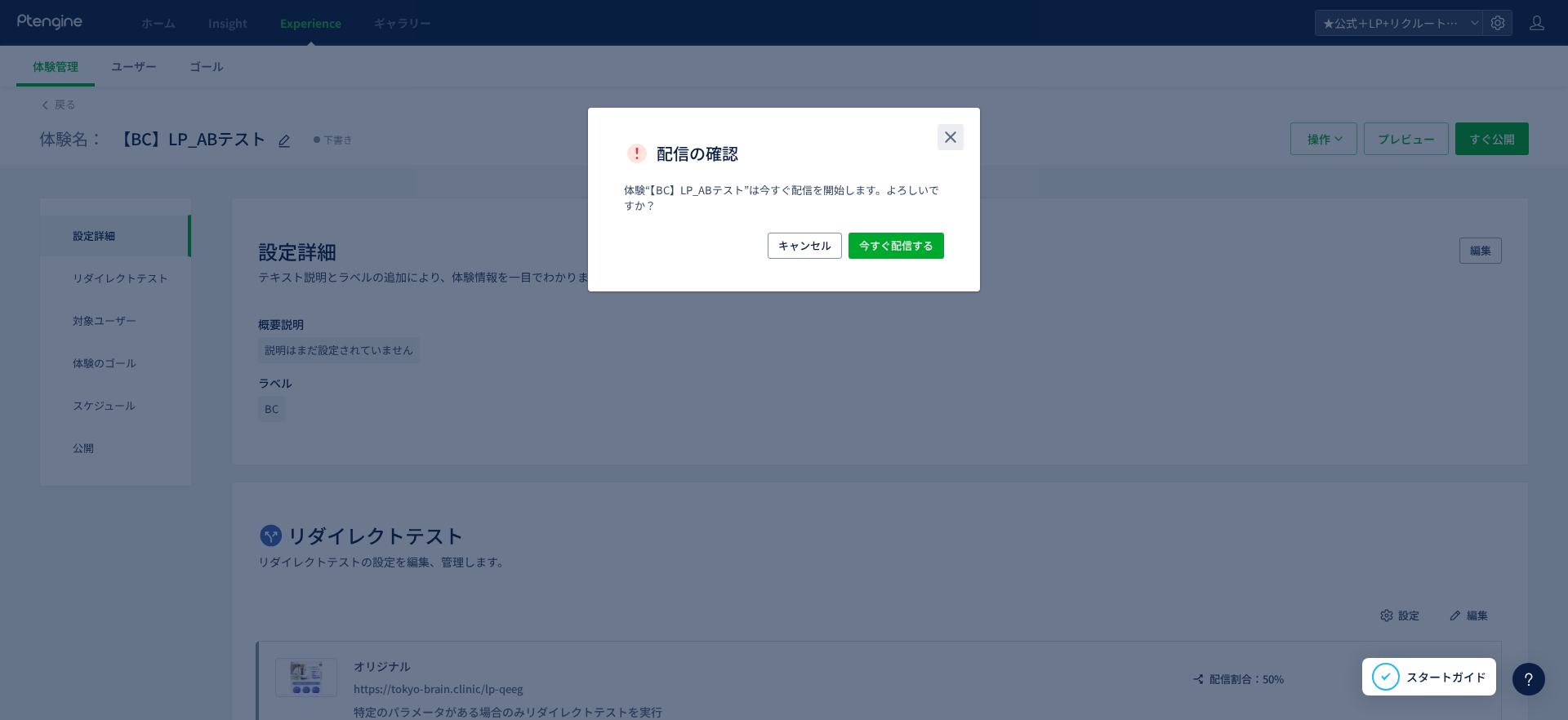 click 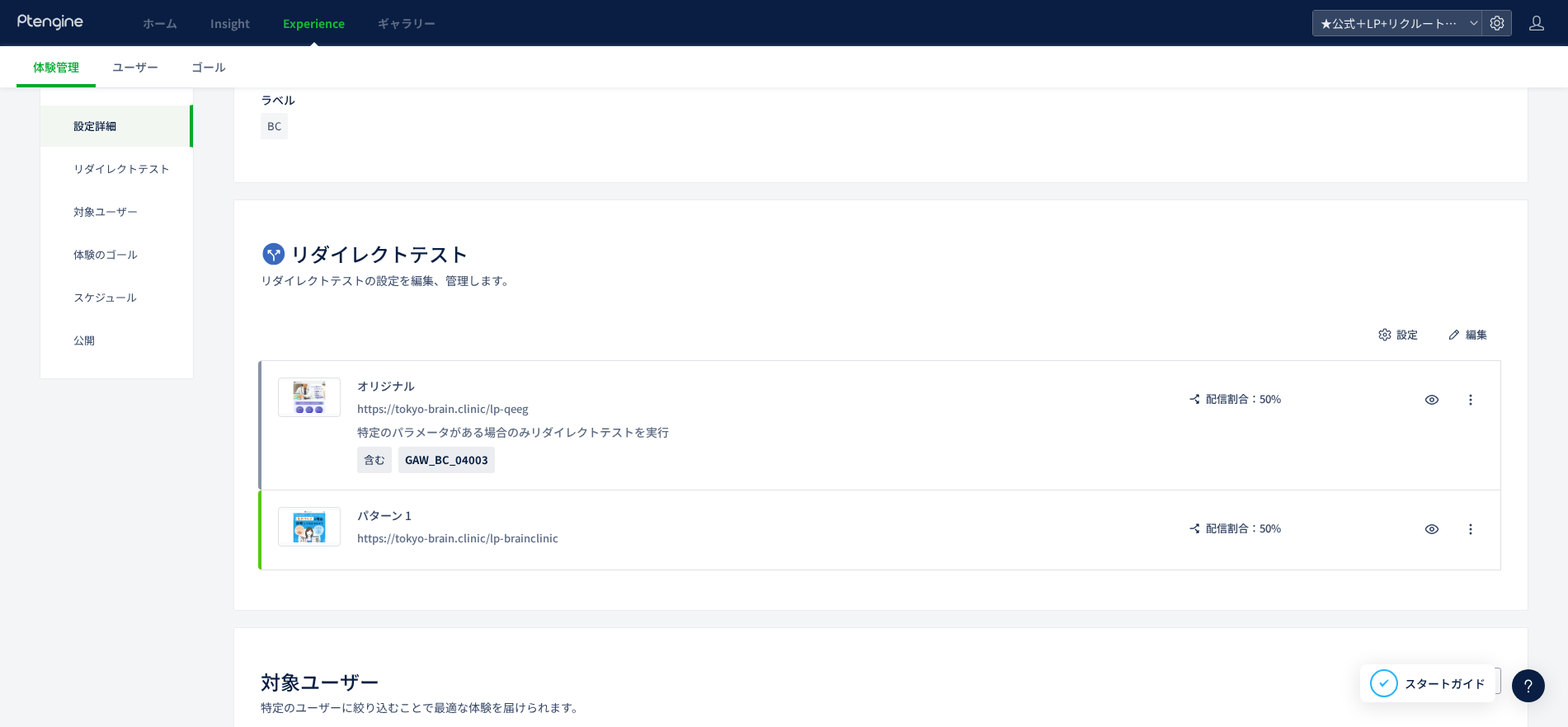 scroll, scrollTop: 0, scrollLeft: 0, axis: both 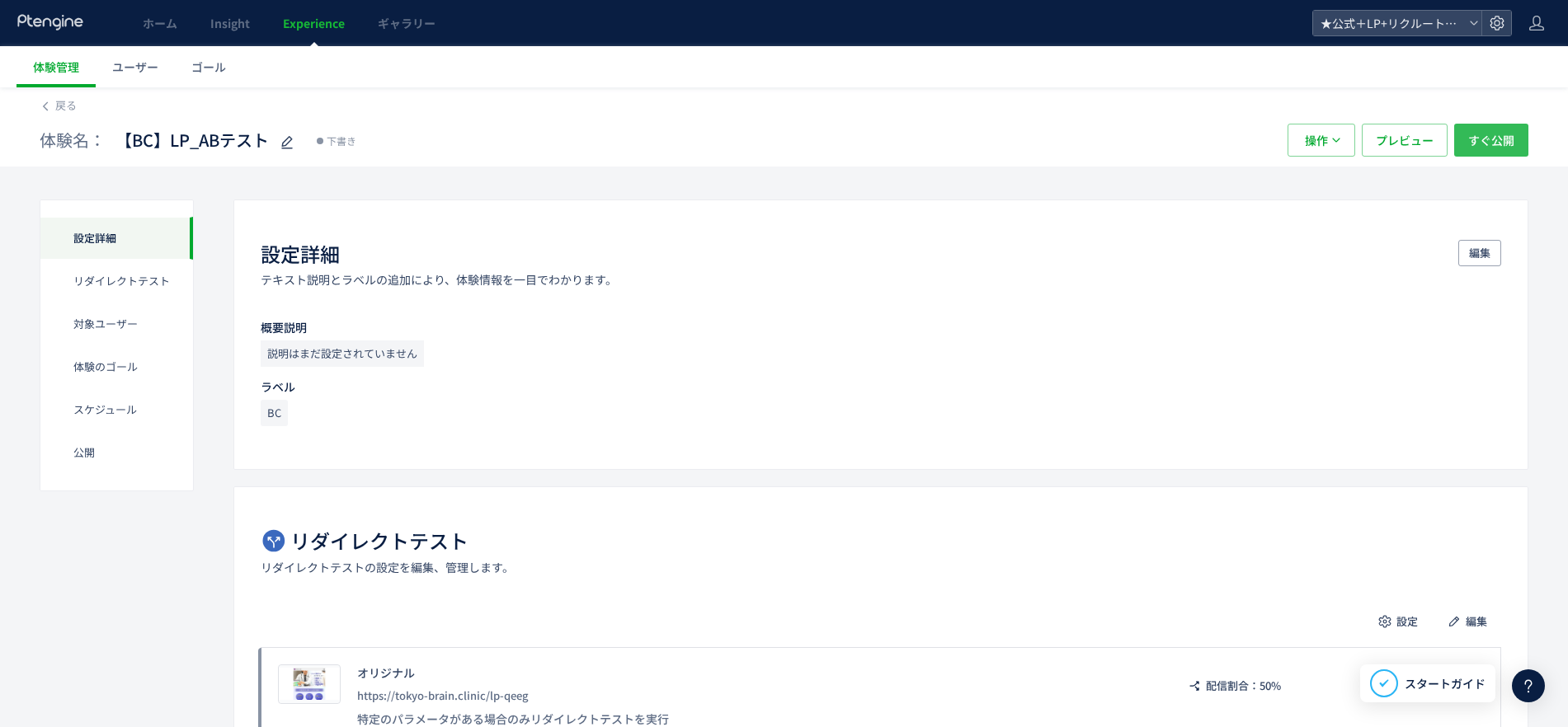 click on "すぐ公開" at bounding box center [1491, 140] 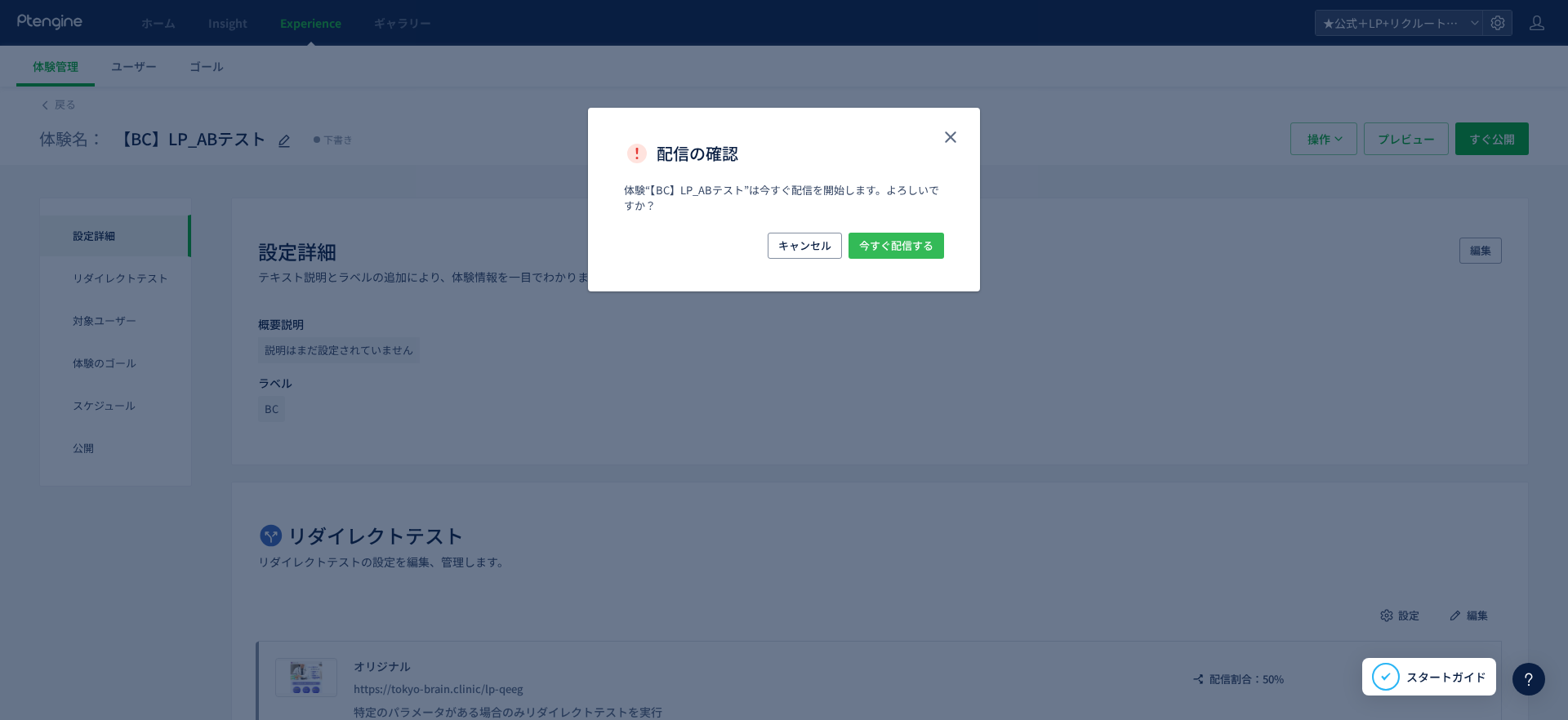 click on "今すぐ配信する" at bounding box center (896, 246) 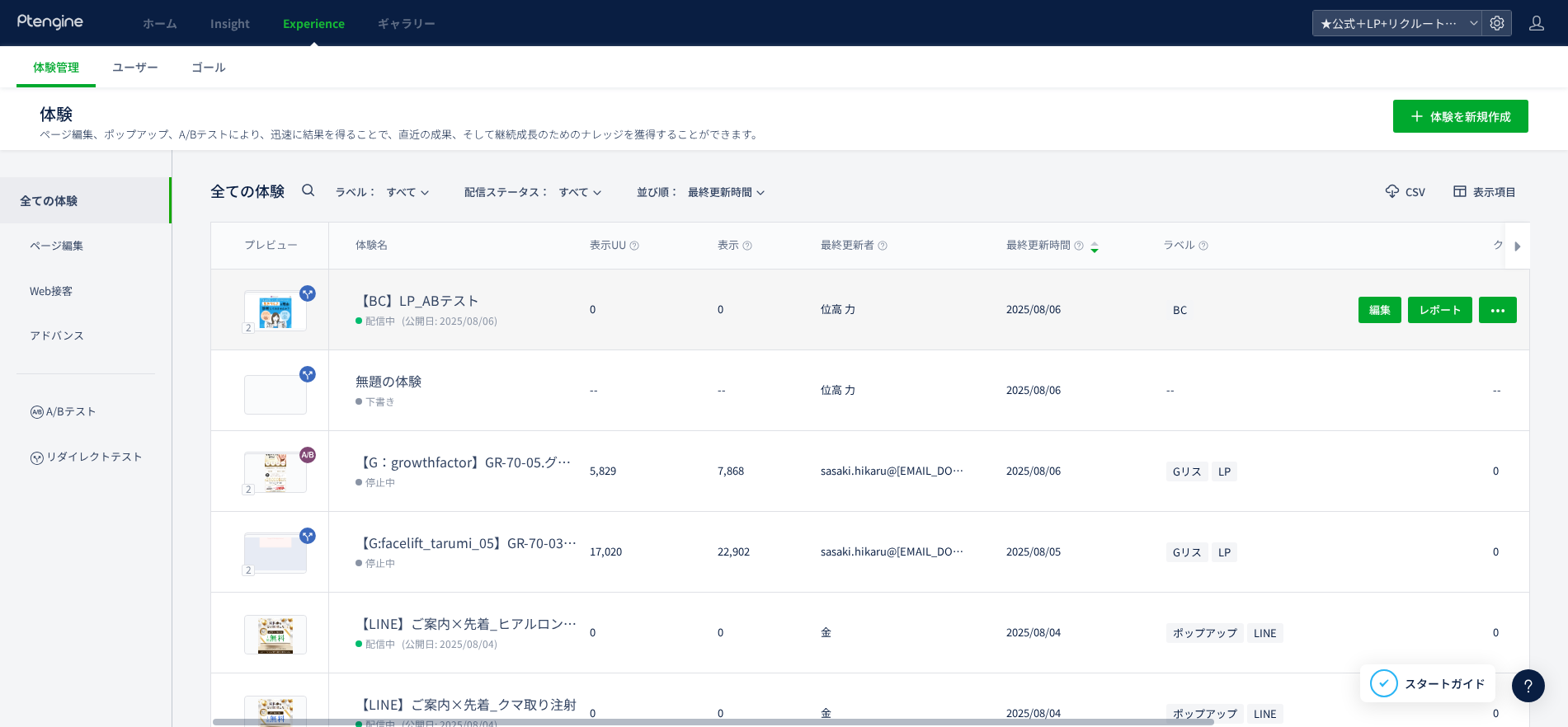 click on "0" 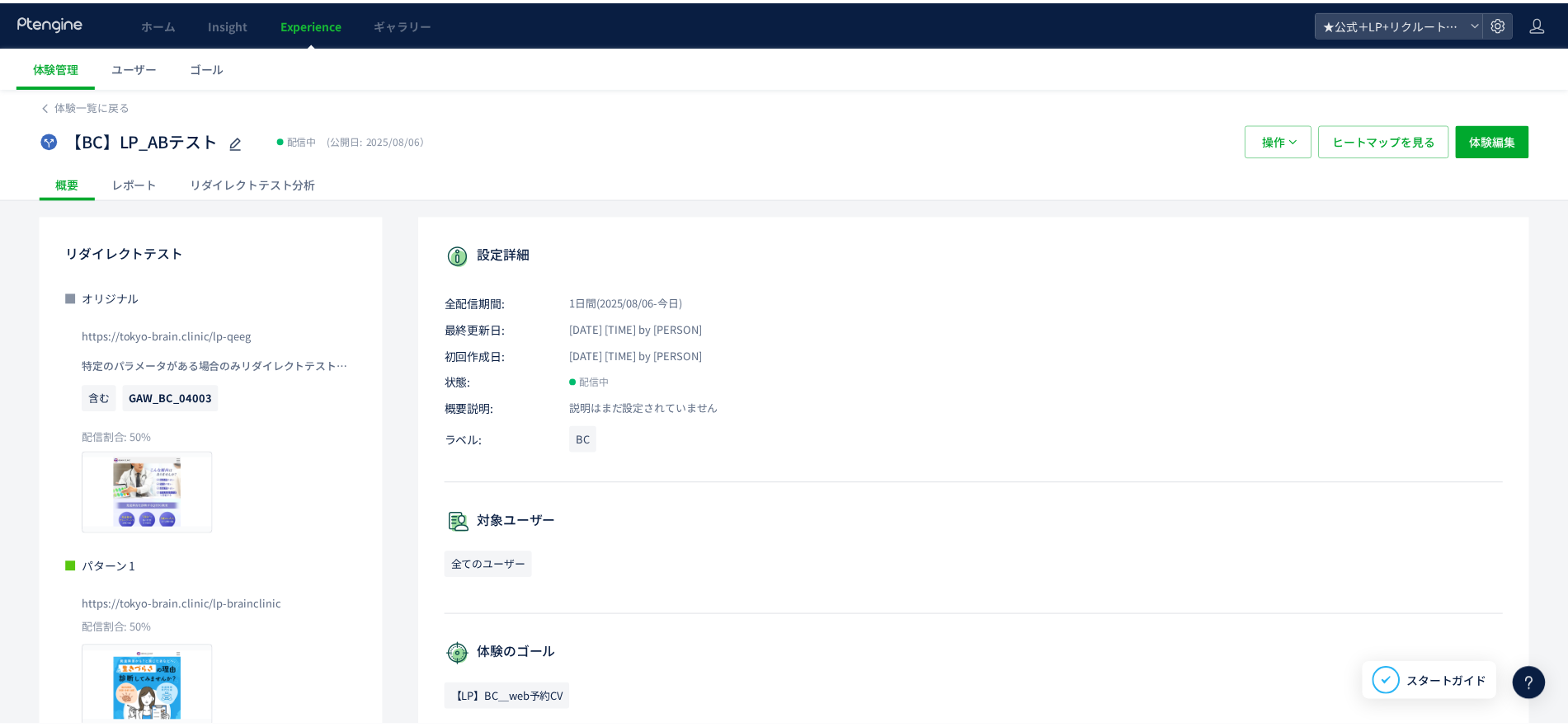 scroll, scrollTop: 0, scrollLeft: 0, axis: both 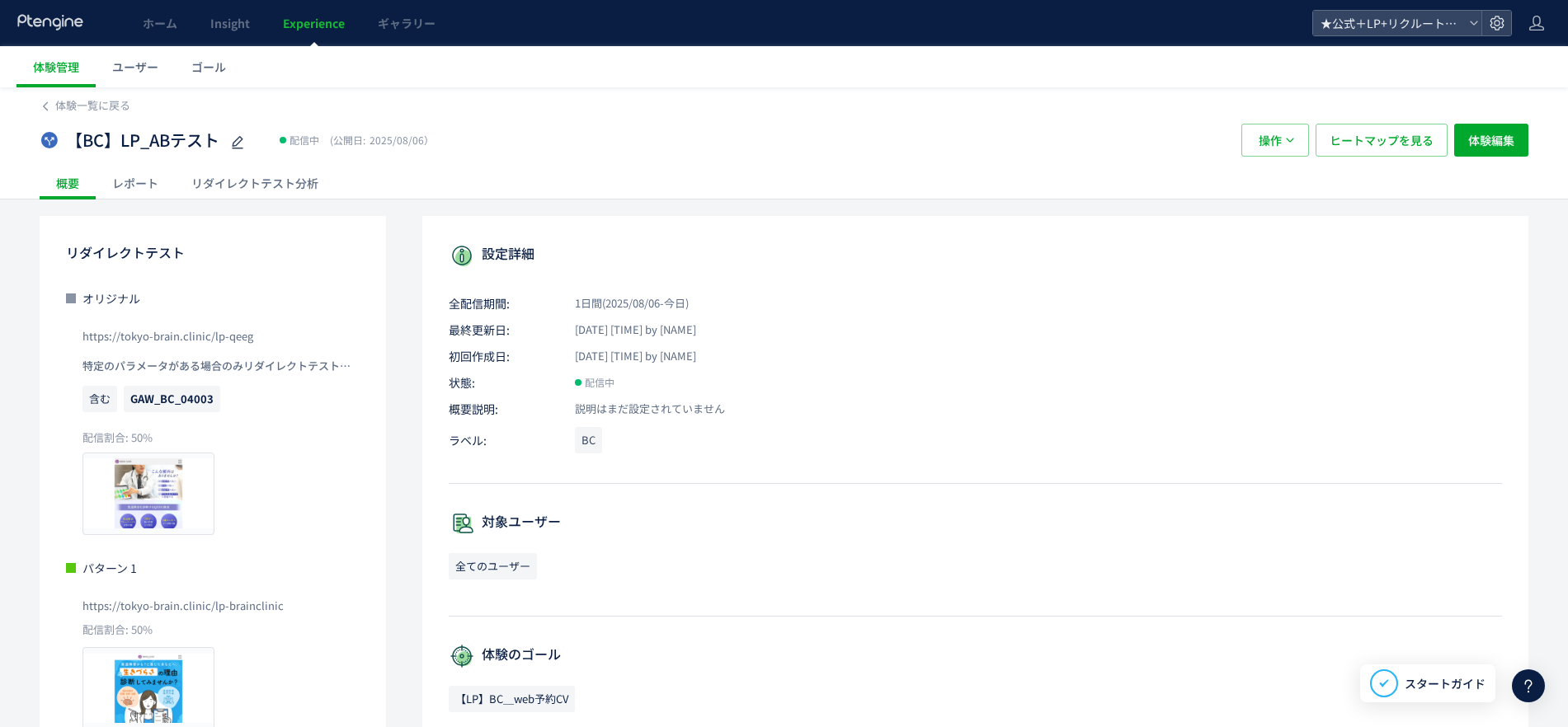 click on "Experience" at bounding box center [313, 23] 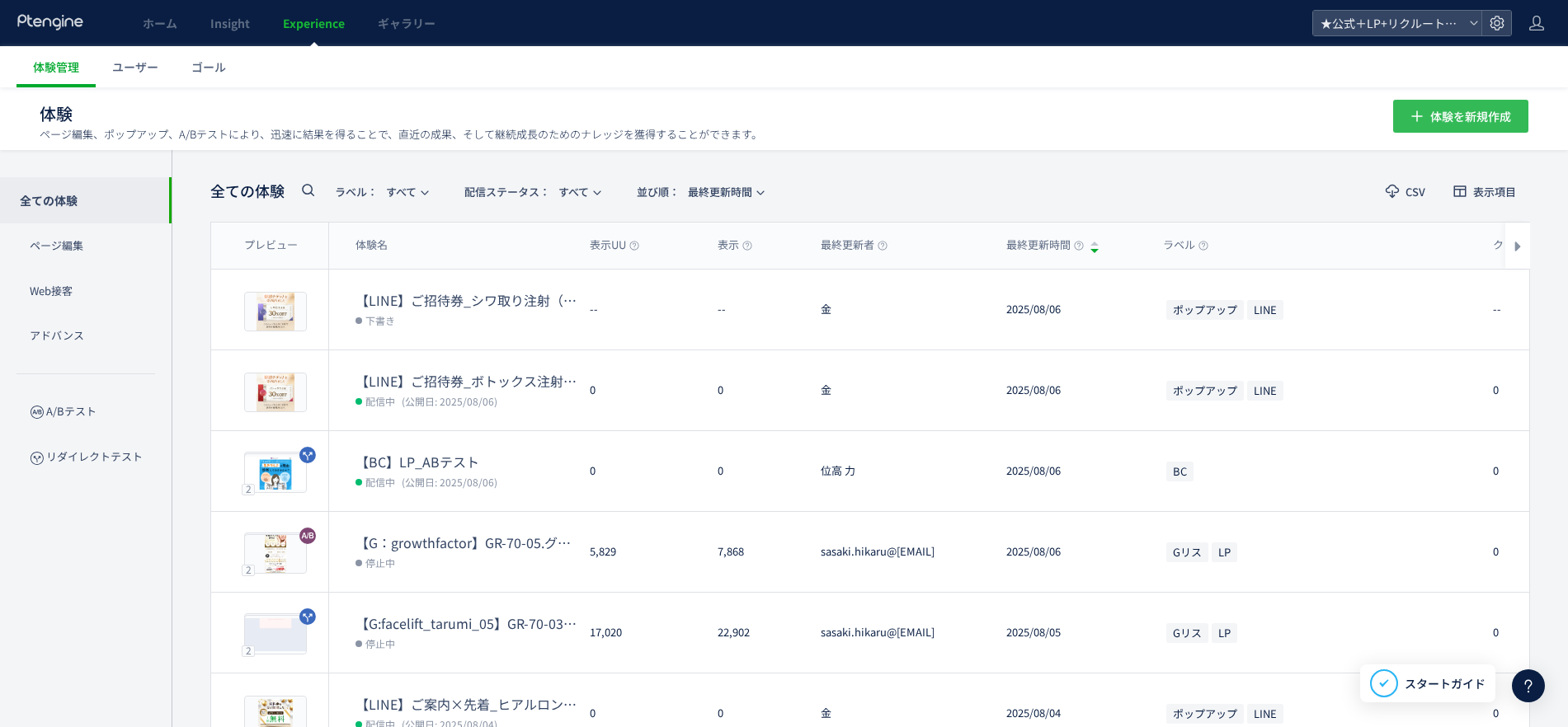 click on "体験を新規作成" 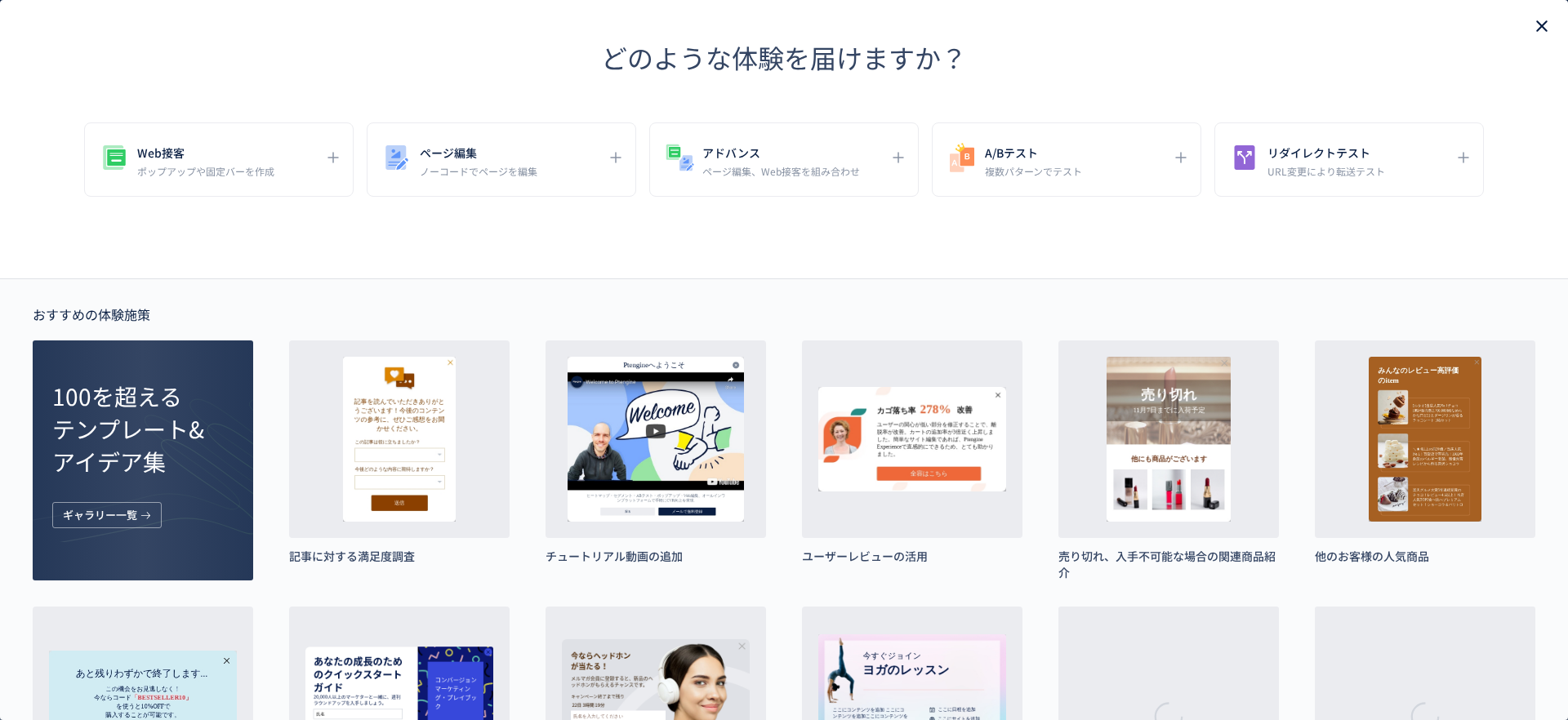 click 